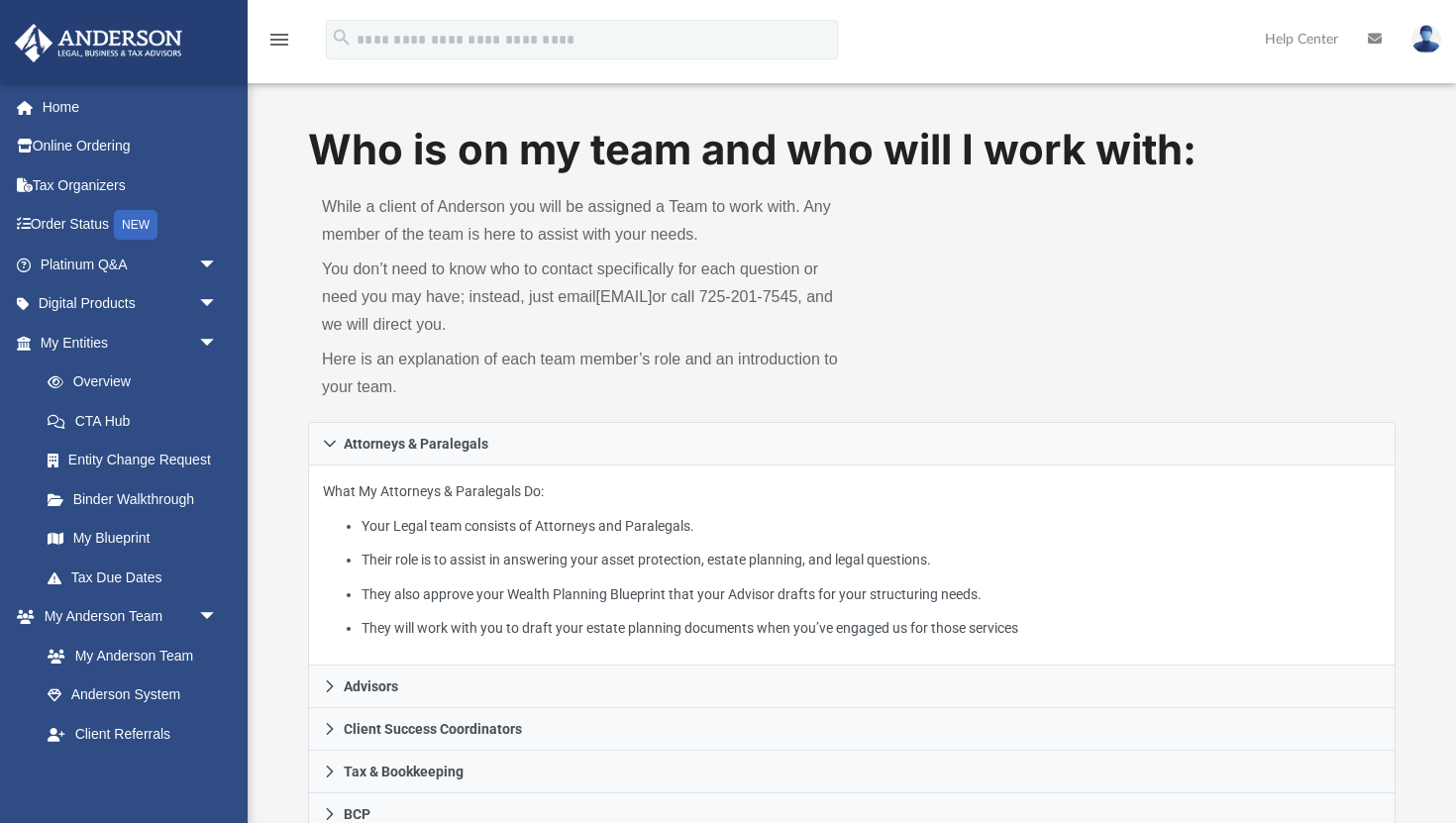 scroll, scrollTop: 0, scrollLeft: 0, axis: both 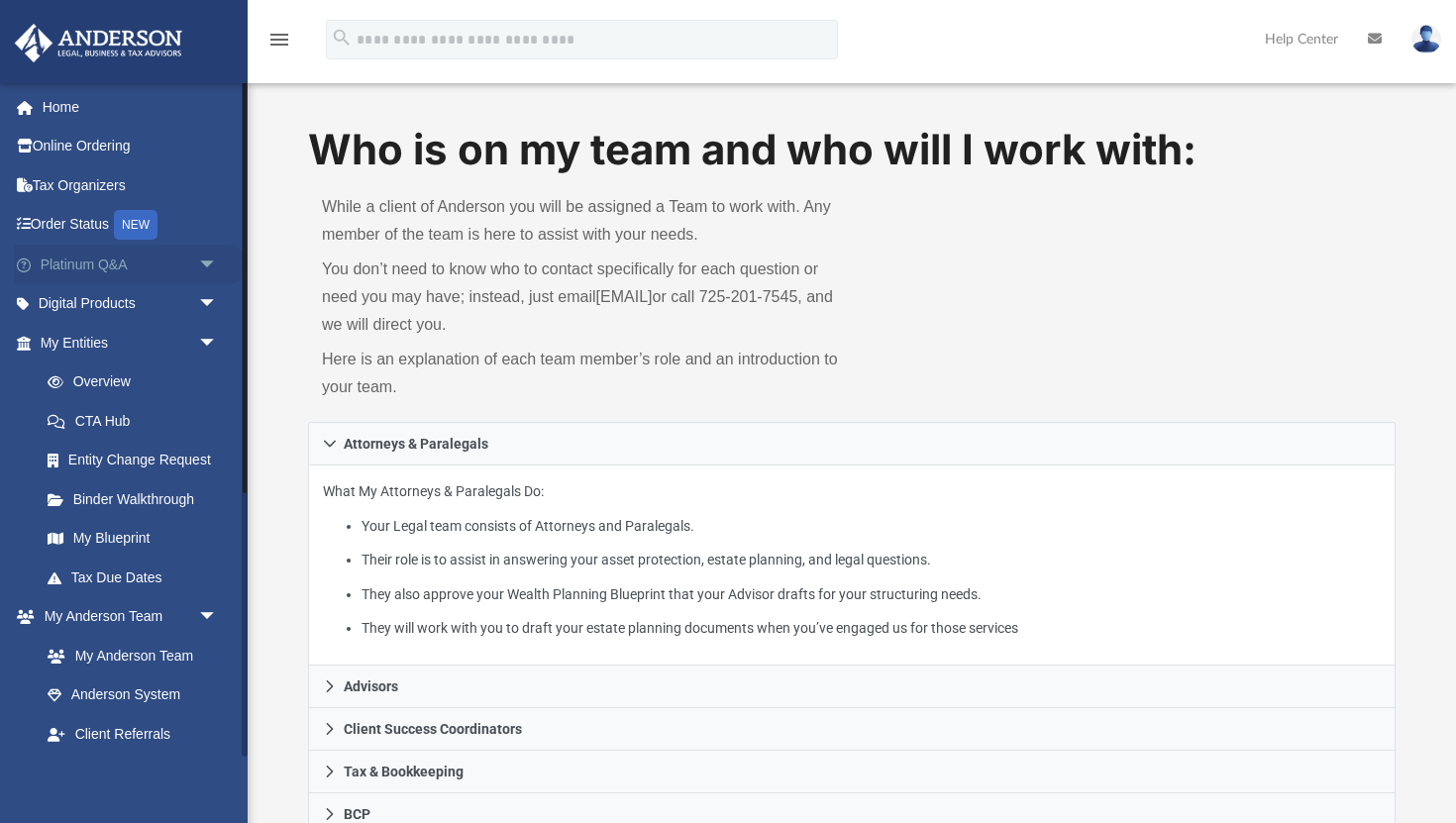 click on "Platinum Q&A arrow_drop_down" at bounding box center (131, 264) 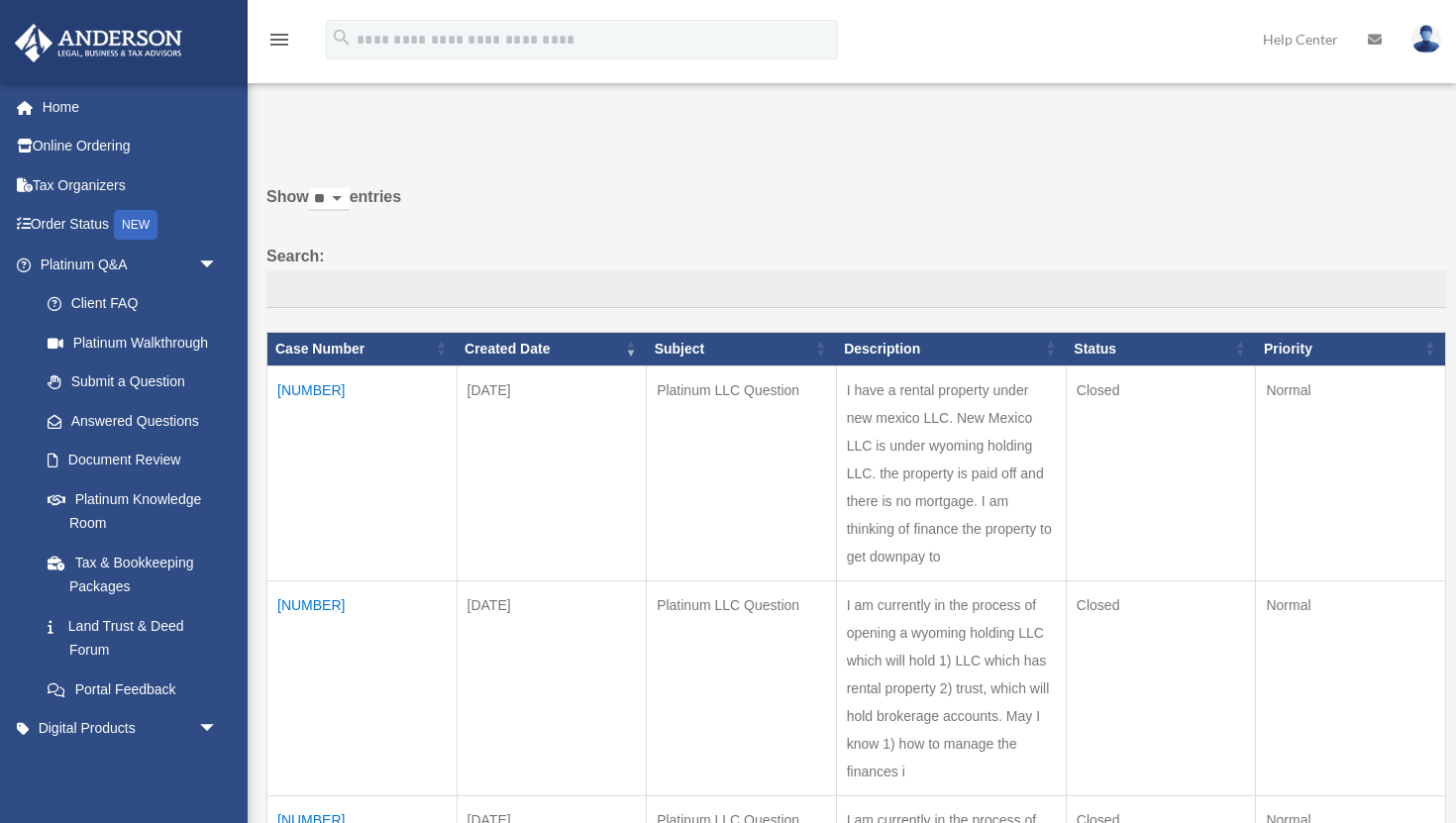 scroll, scrollTop: 0, scrollLeft: 0, axis: both 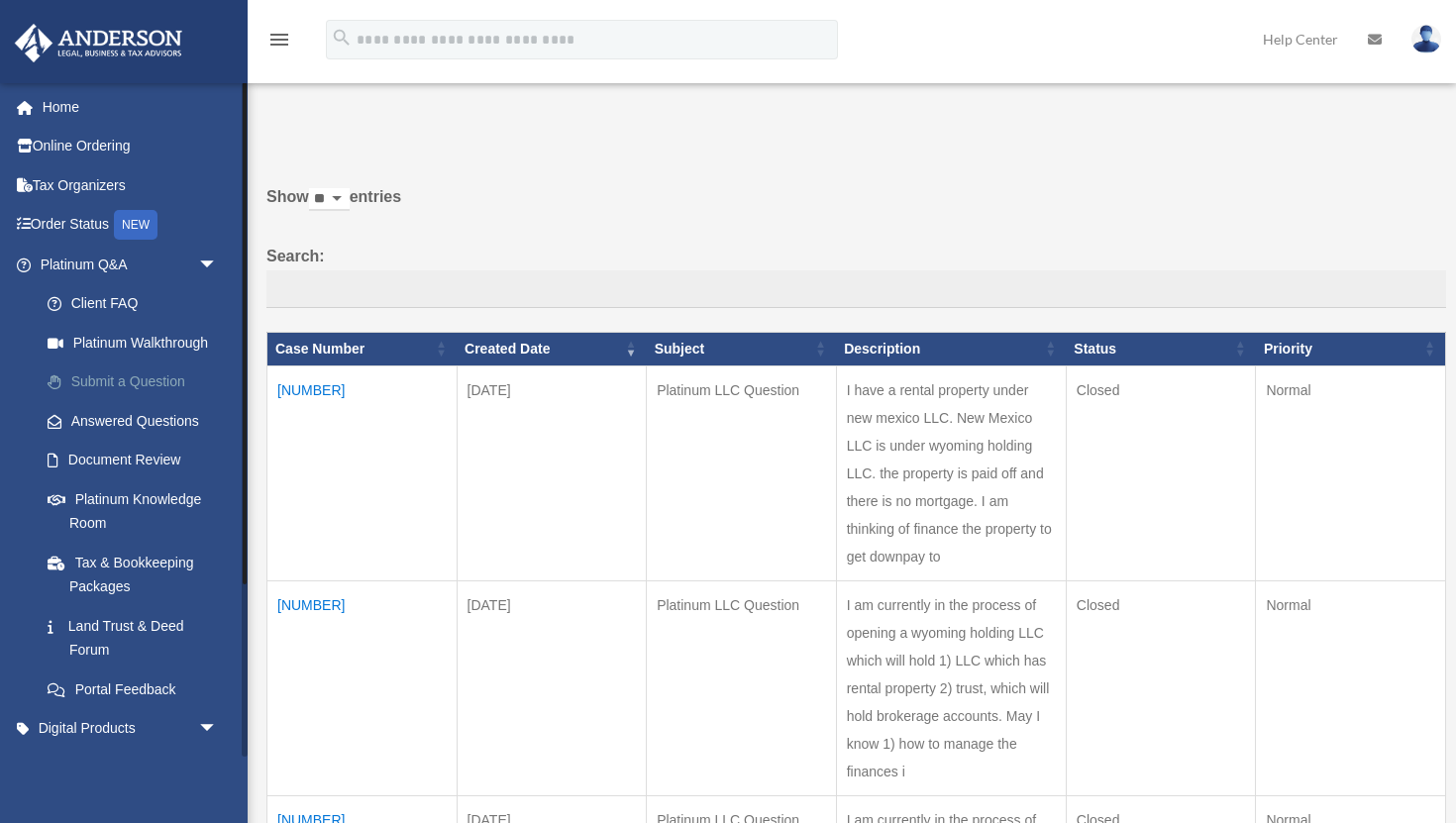 click on "Submit a Question" at bounding box center (138, 382) 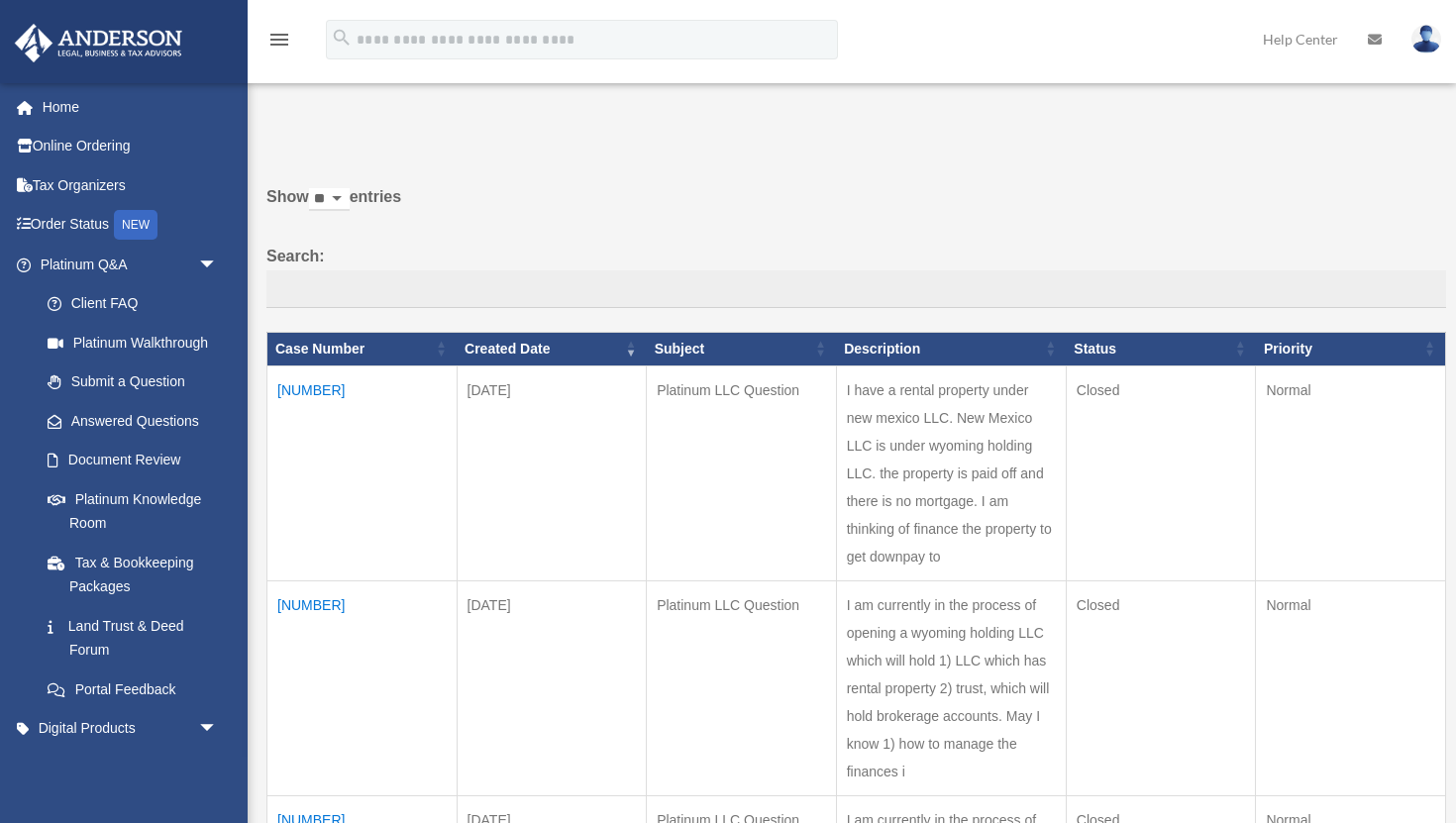 click on "[SSN]" at bounding box center (363, 472) 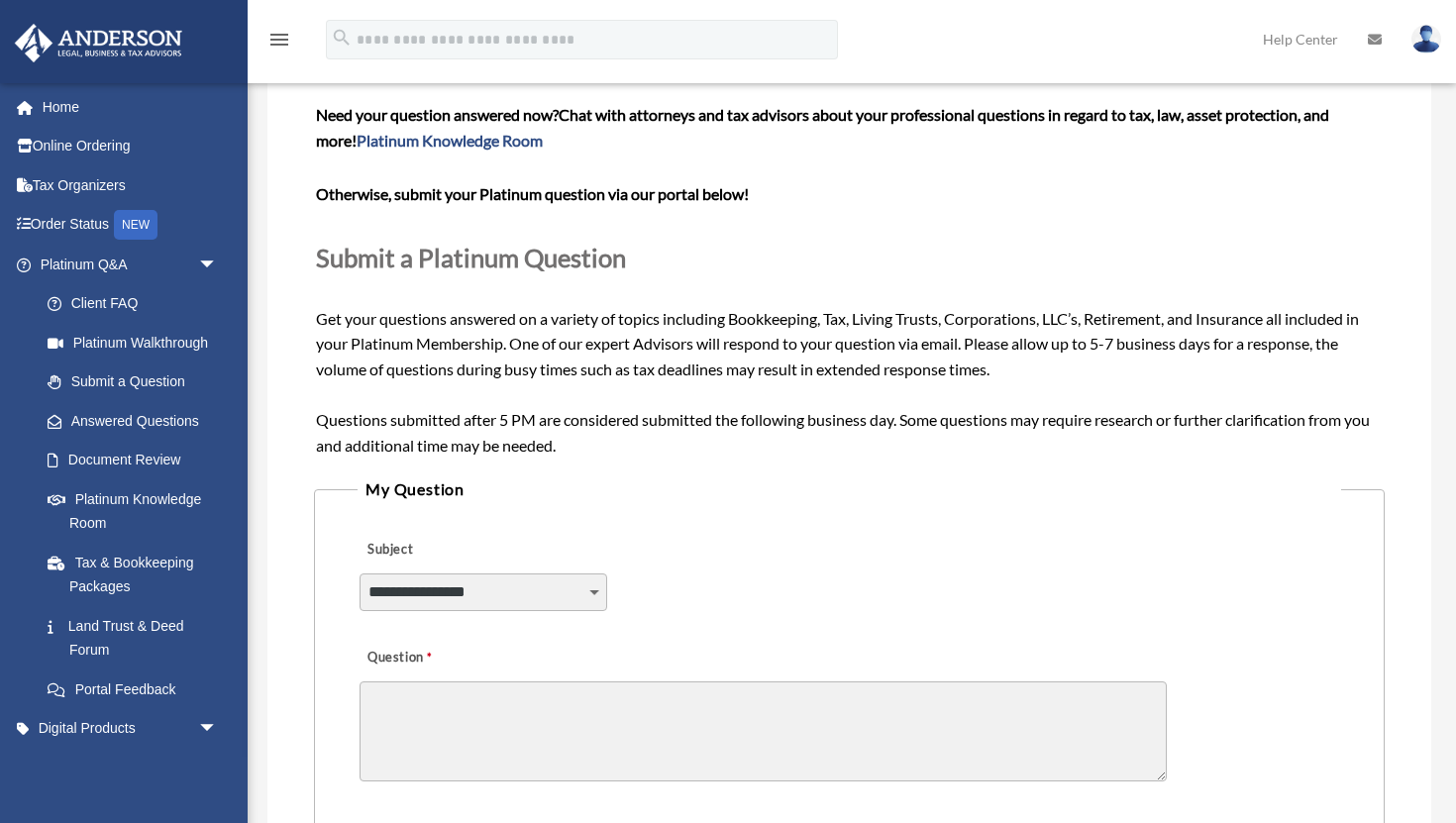 scroll, scrollTop: 0, scrollLeft: 0, axis: both 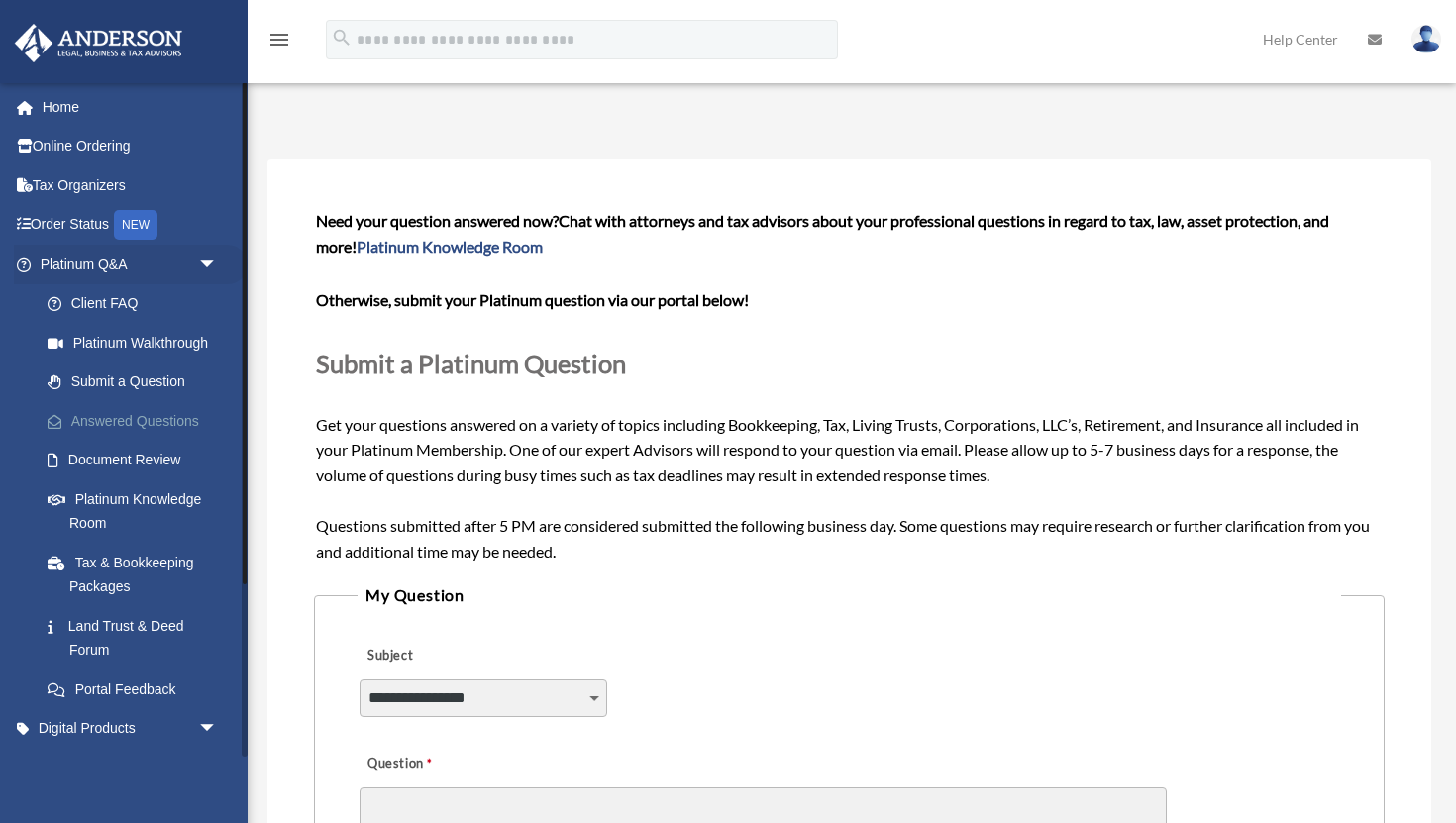click on "Answered Questions" at bounding box center (138, 421) 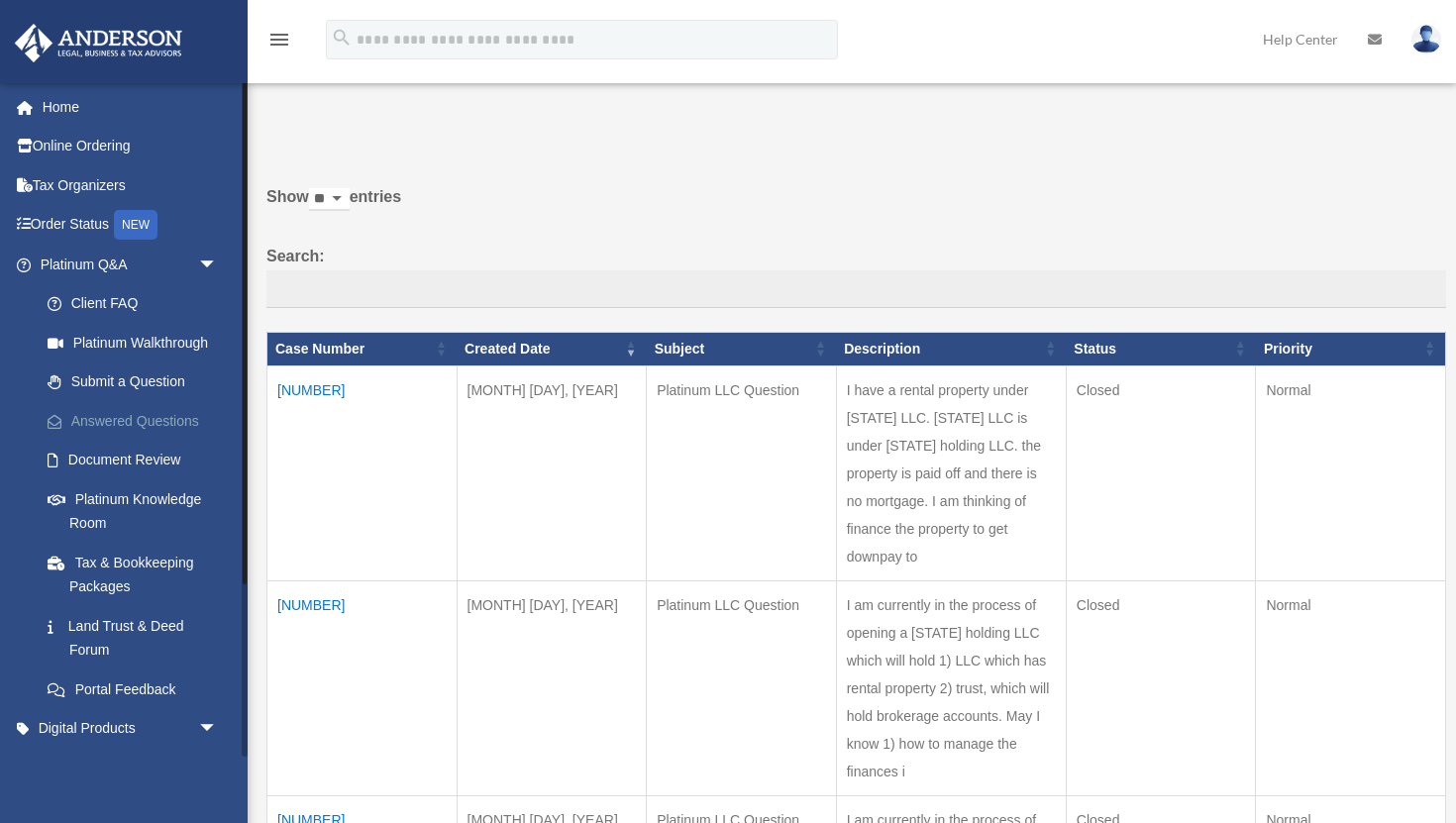 scroll, scrollTop: 0, scrollLeft: 0, axis: both 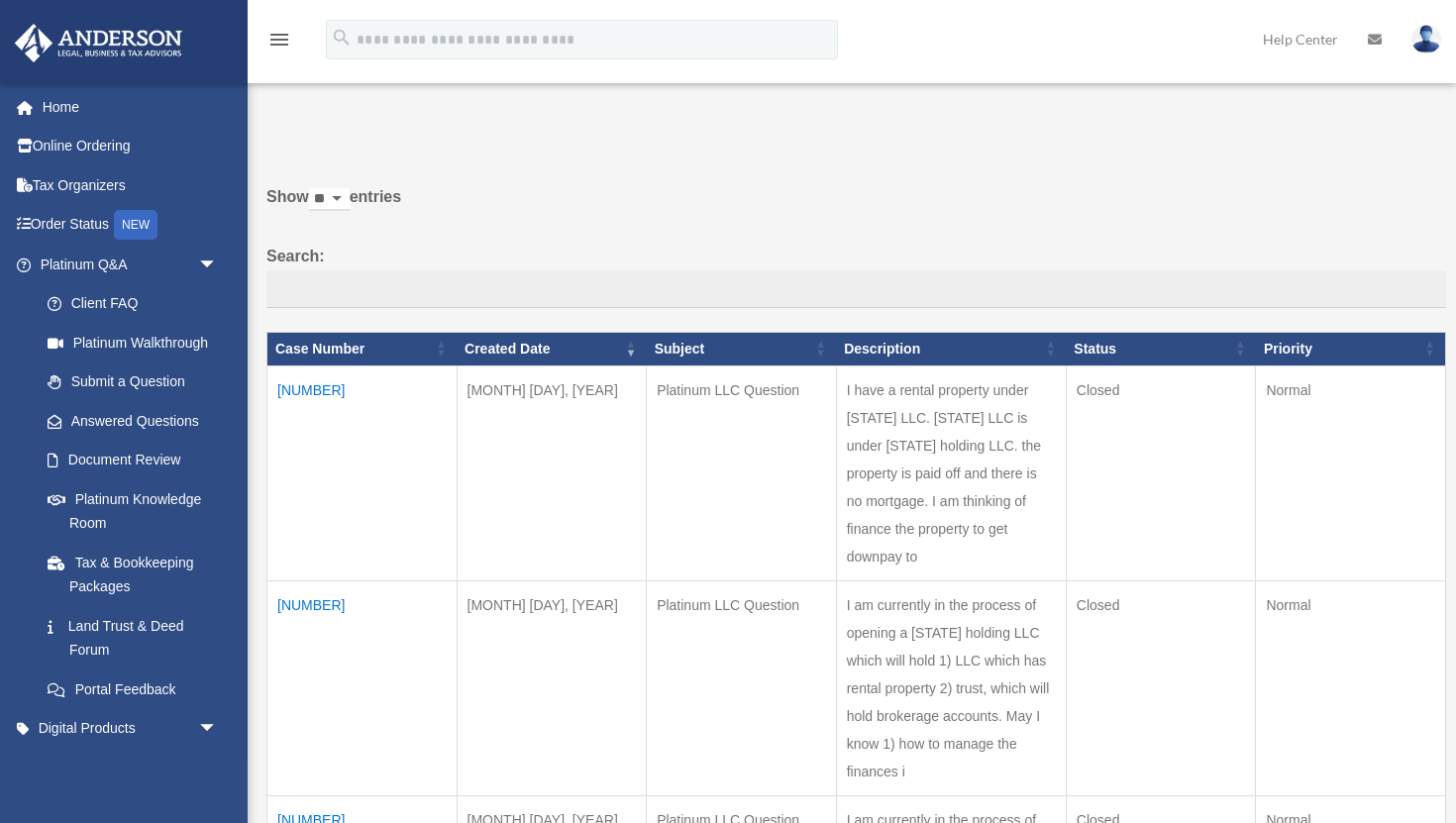 click on "01057825" at bounding box center (363, 472) 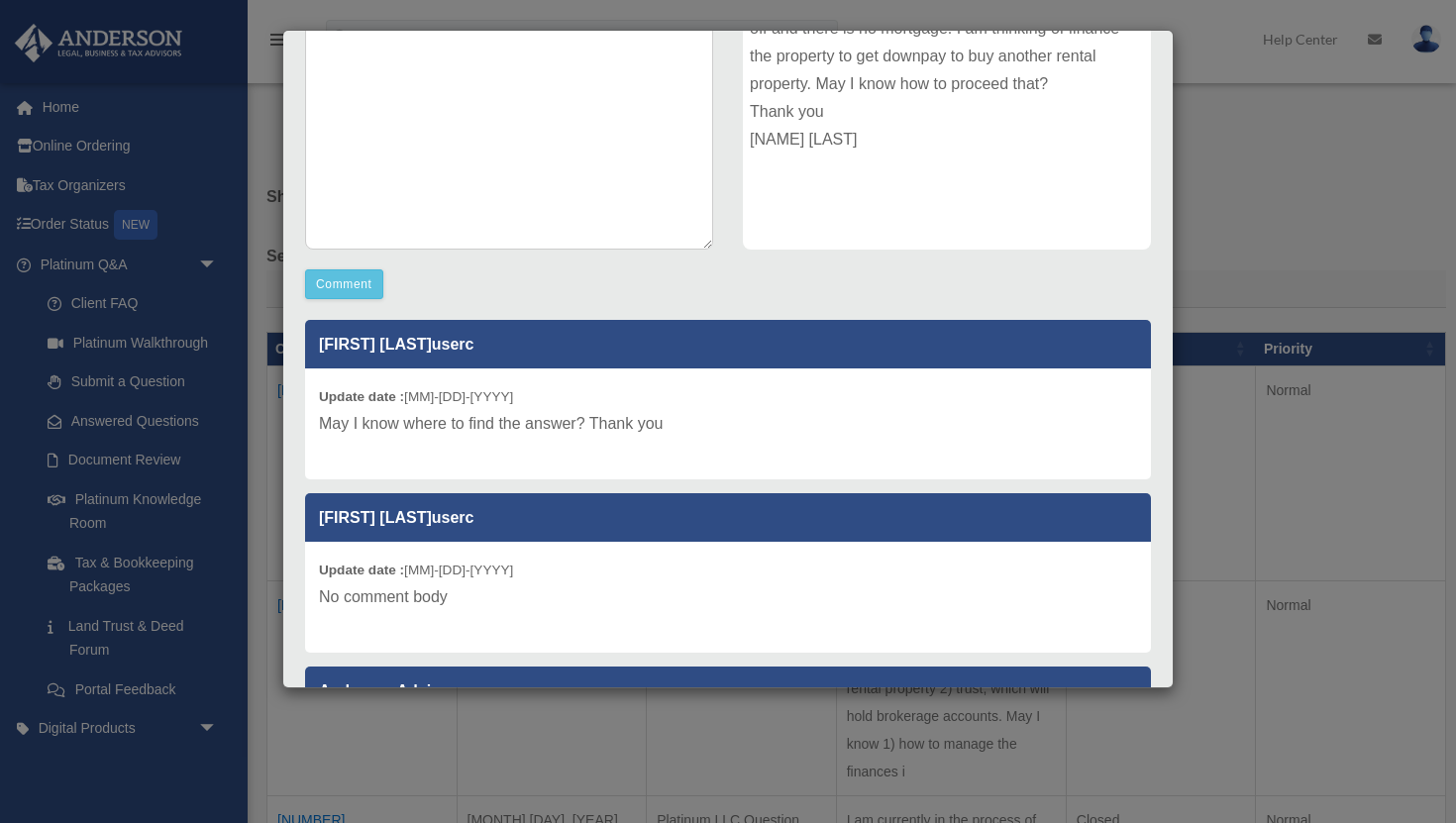 scroll, scrollTop: 399, scrollLeft: 0, axis: vertical 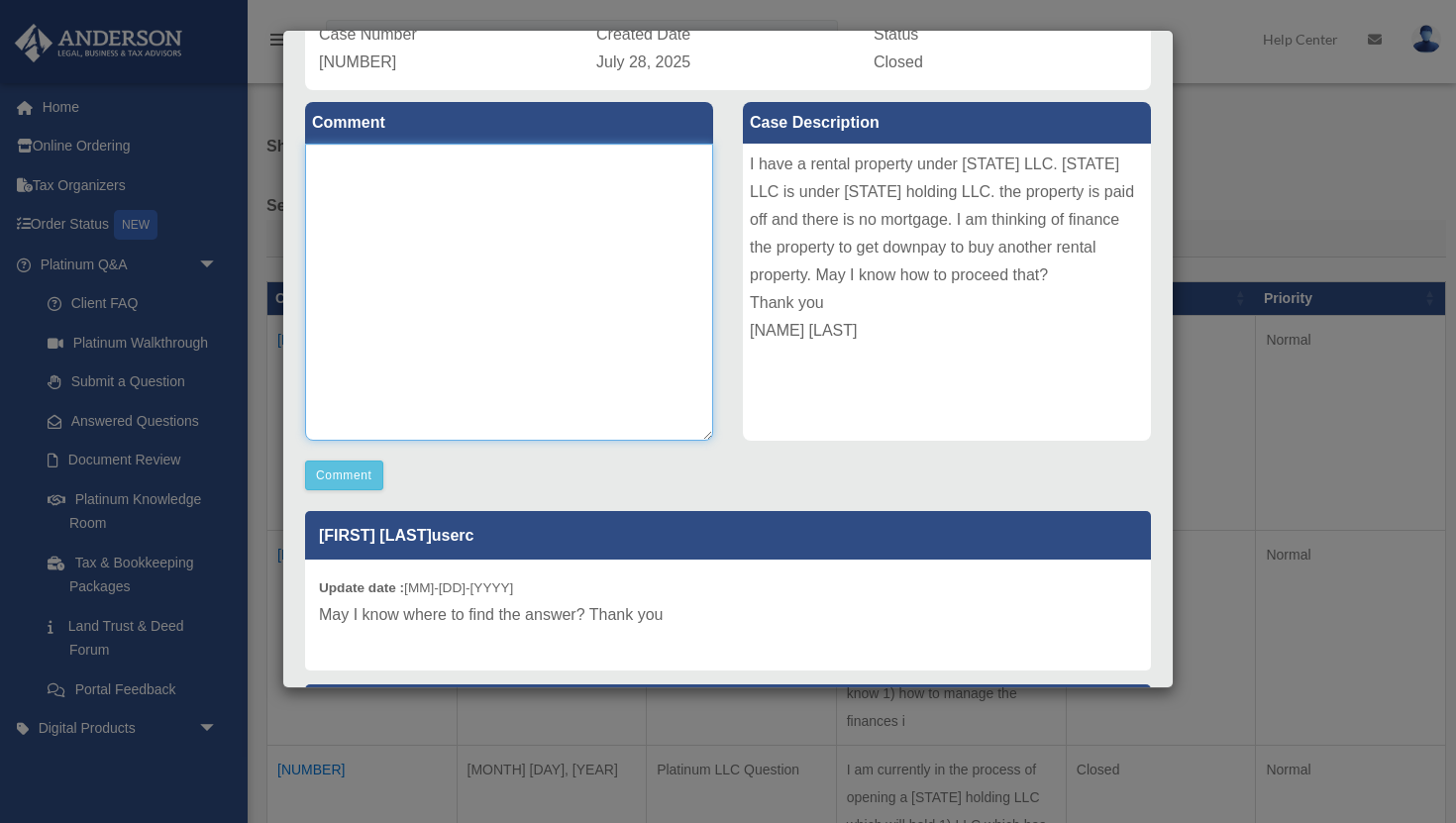 click at bounding box center (509, 292) 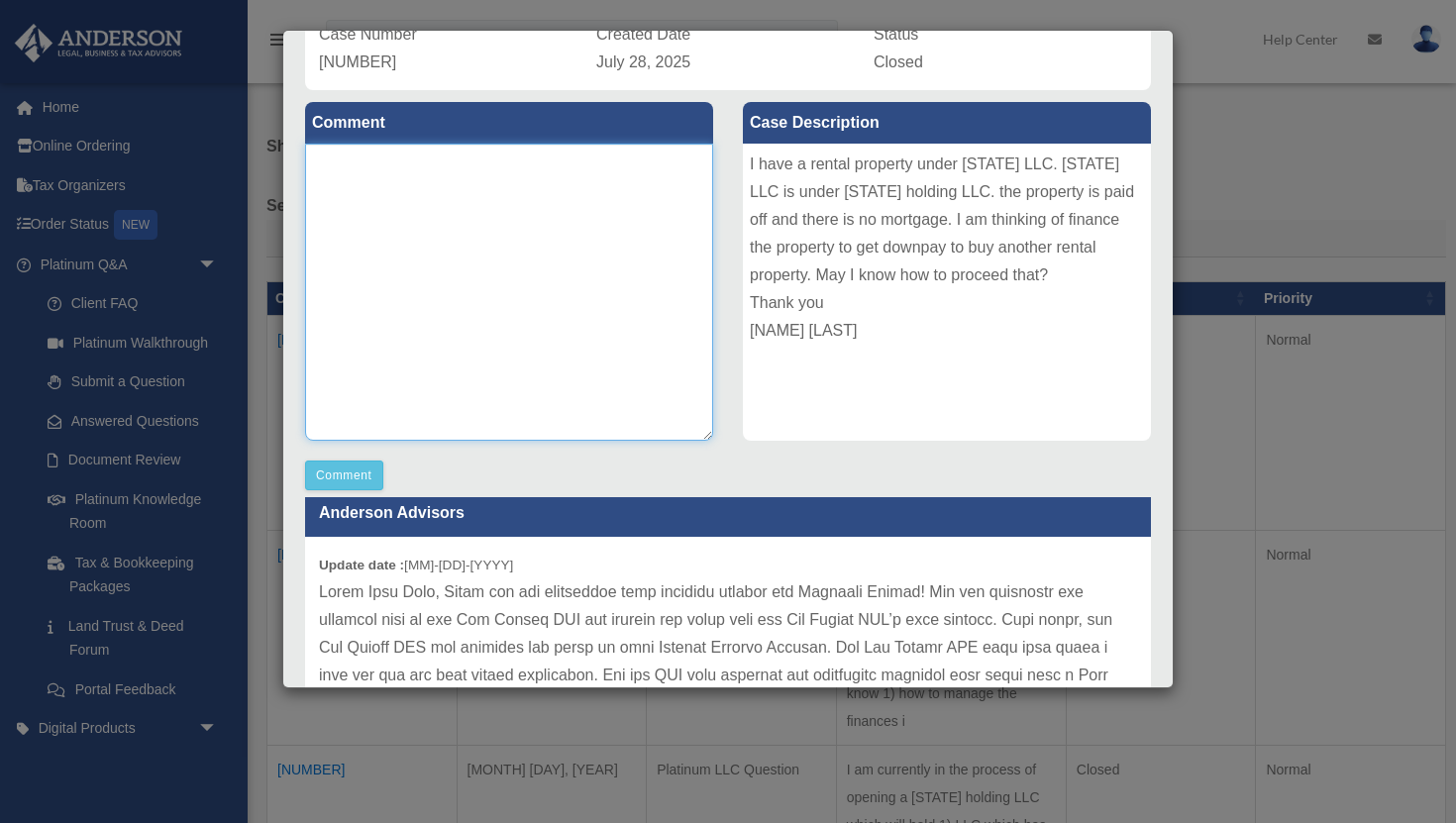 scroll, scrollTop: 373, scrollLeft: 0, axis: vertical 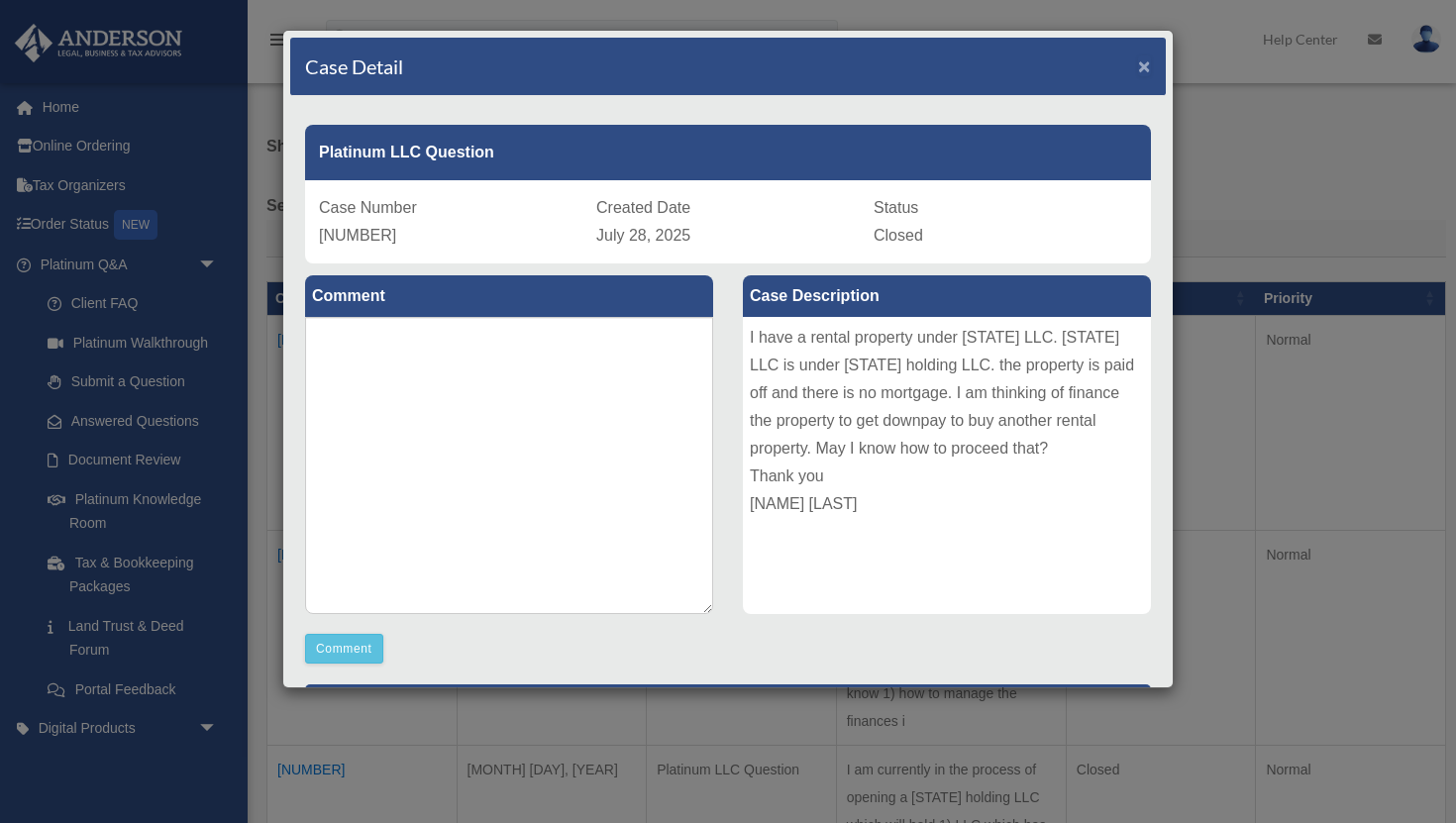 click on "×" at bounding box center (1144, 65) 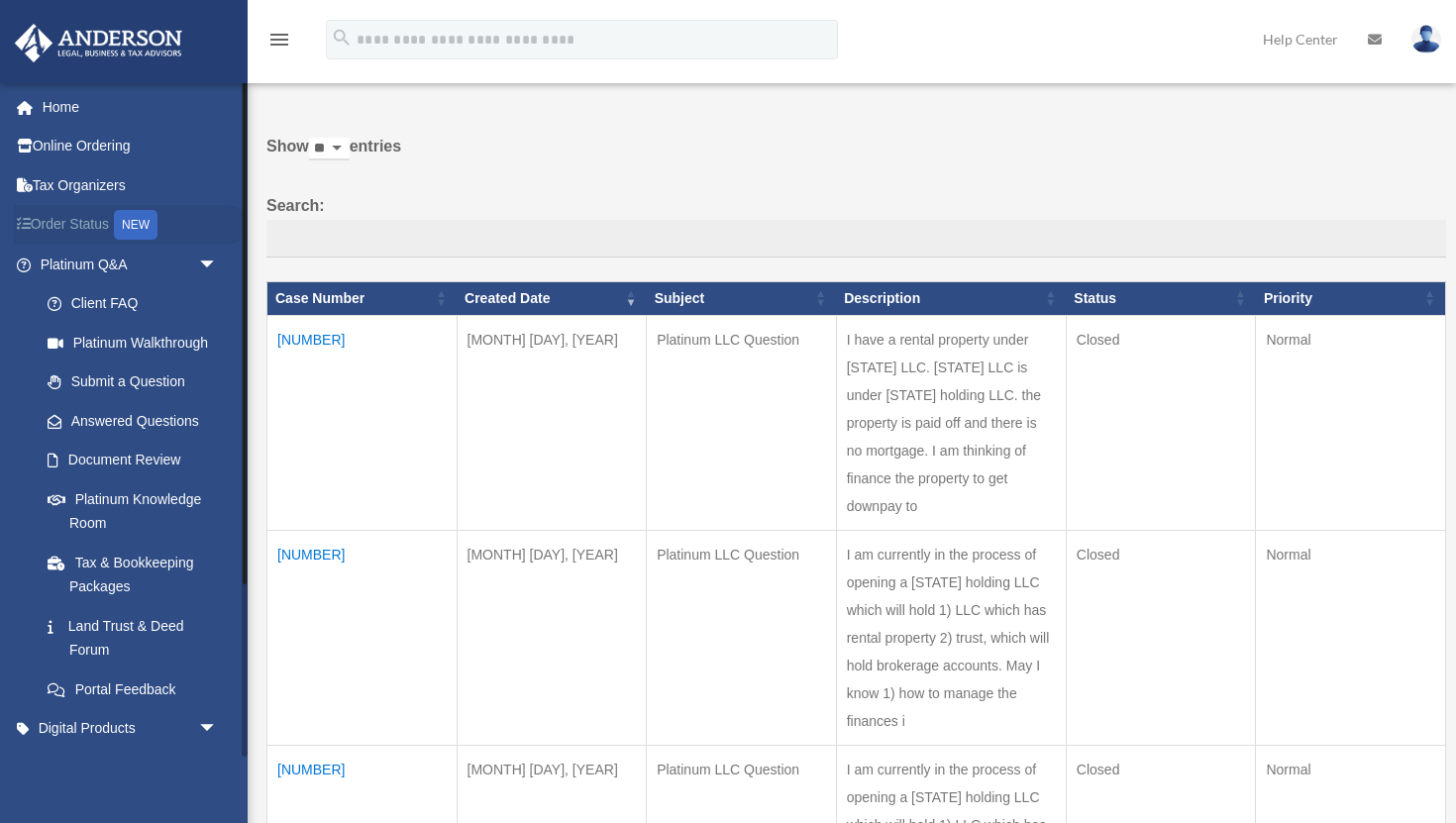 click on "Order Status  NEW" at bounding box center [131, 225] 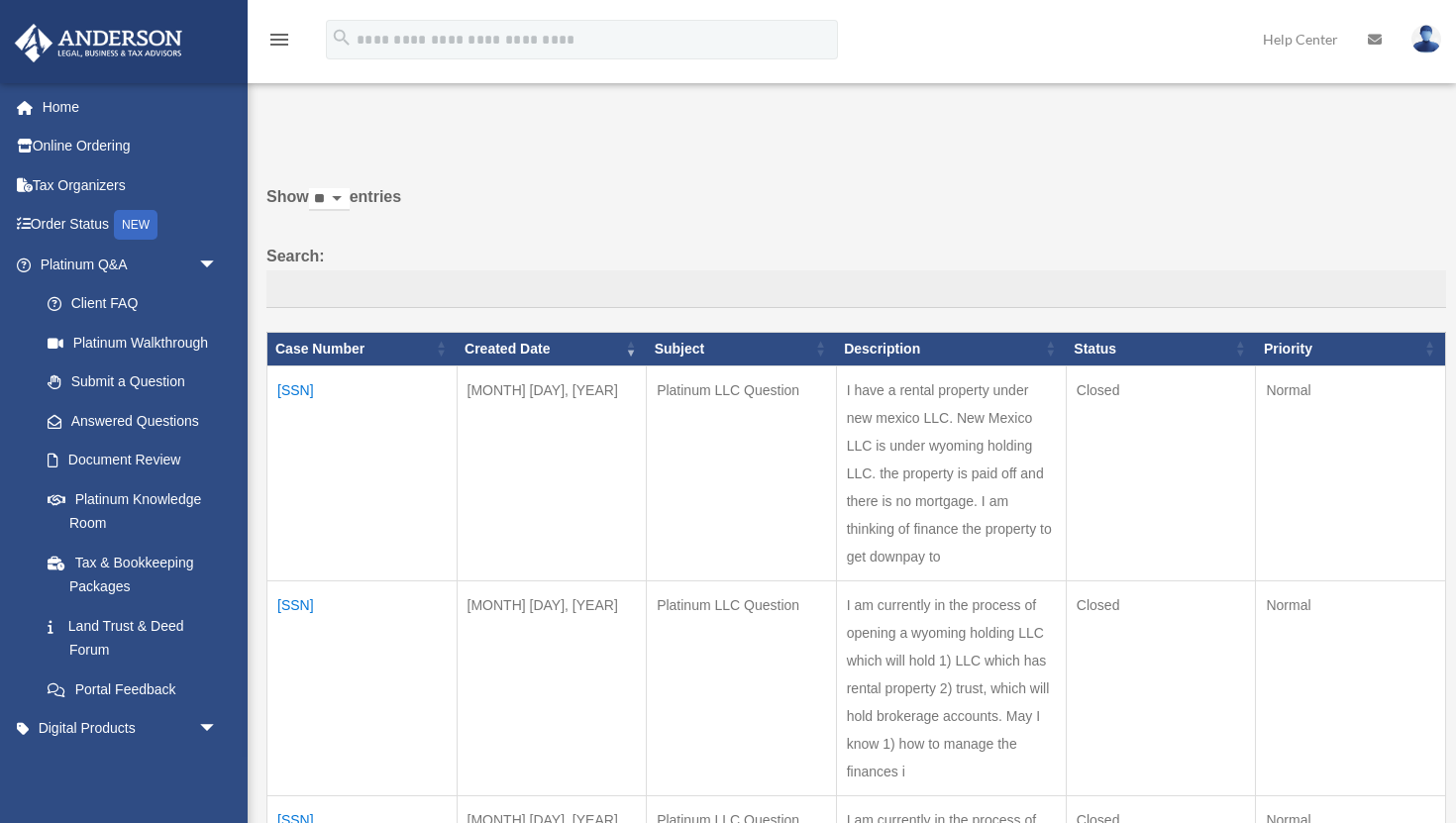 scroll, scrollTop: 51, scrollLeft: 0, axis: vertical 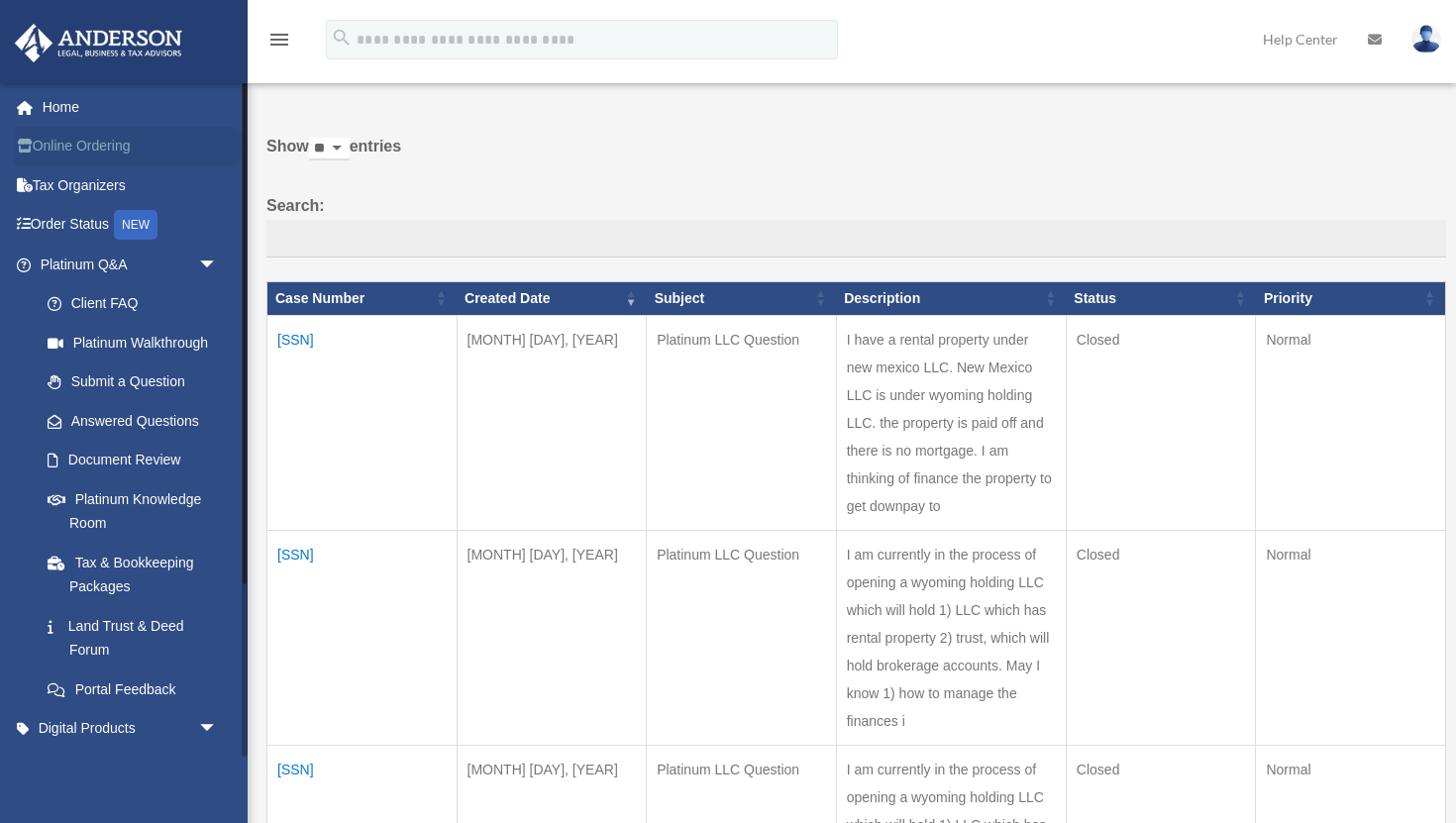 click on "Online Ordering" at bounding box center (131, 147) 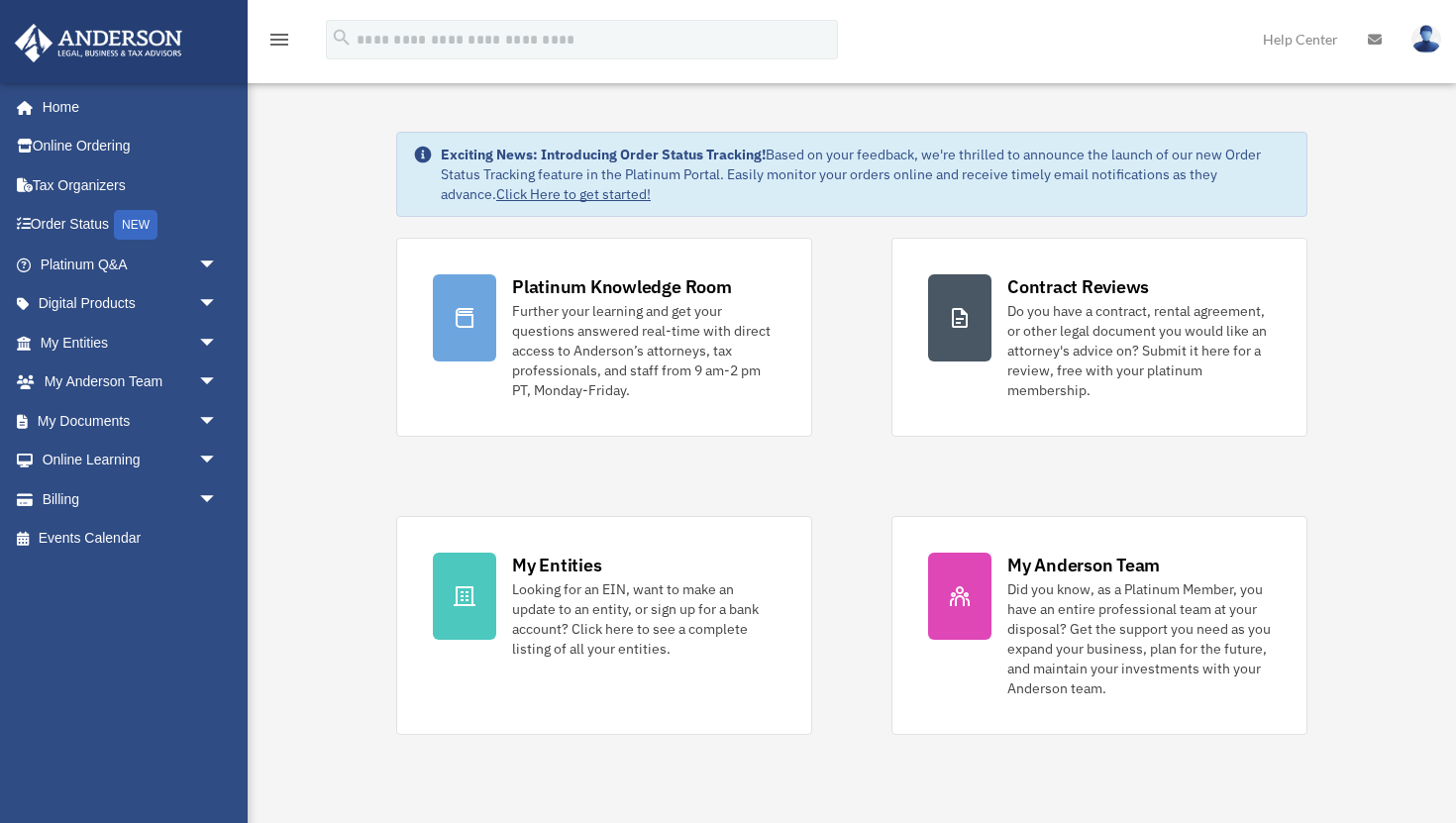 scroll, scrollTop: 0, scrollLeft: 0, axis: both 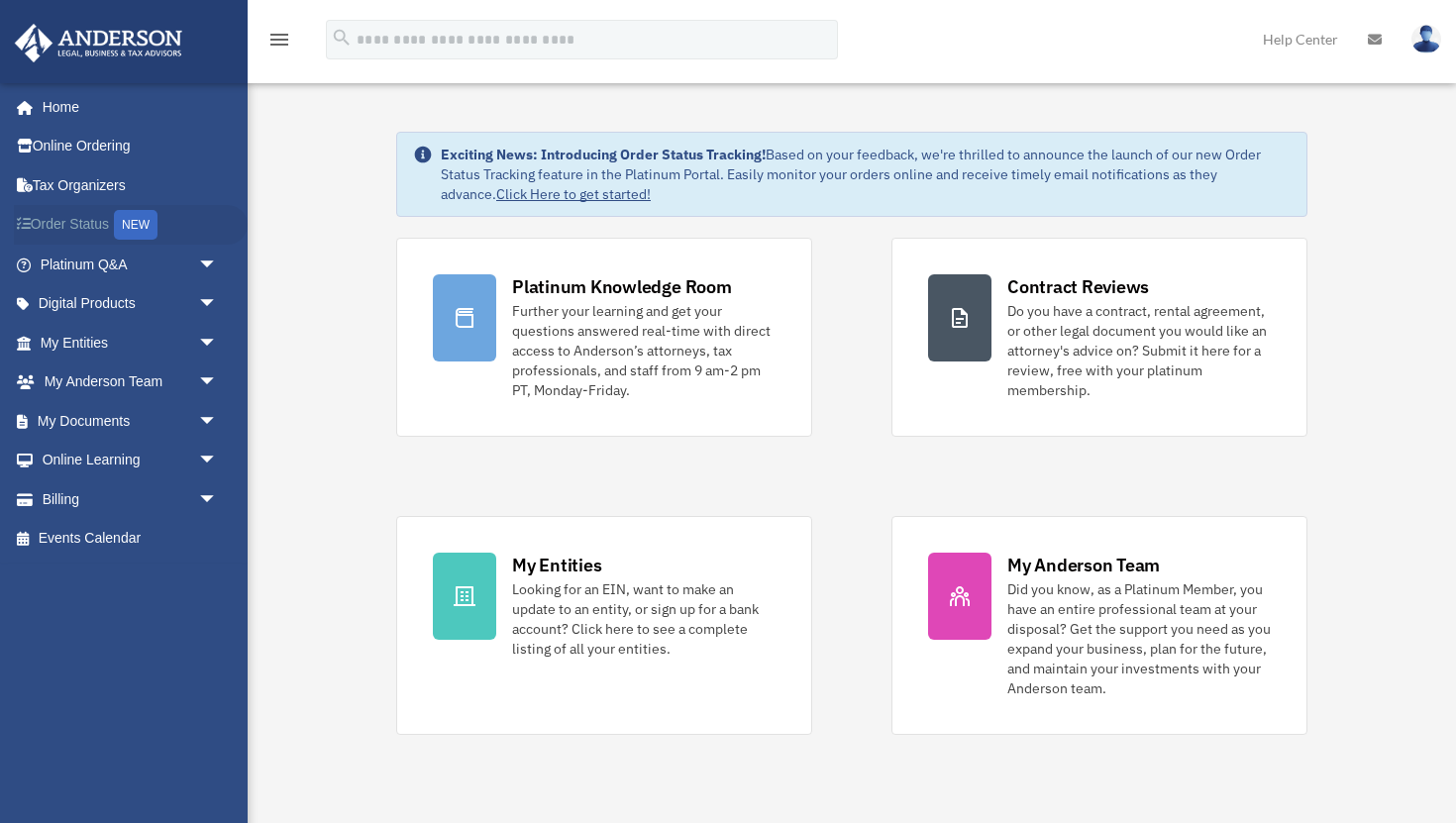 click on "Order Status  NEW" at bounding box center [131, 225] 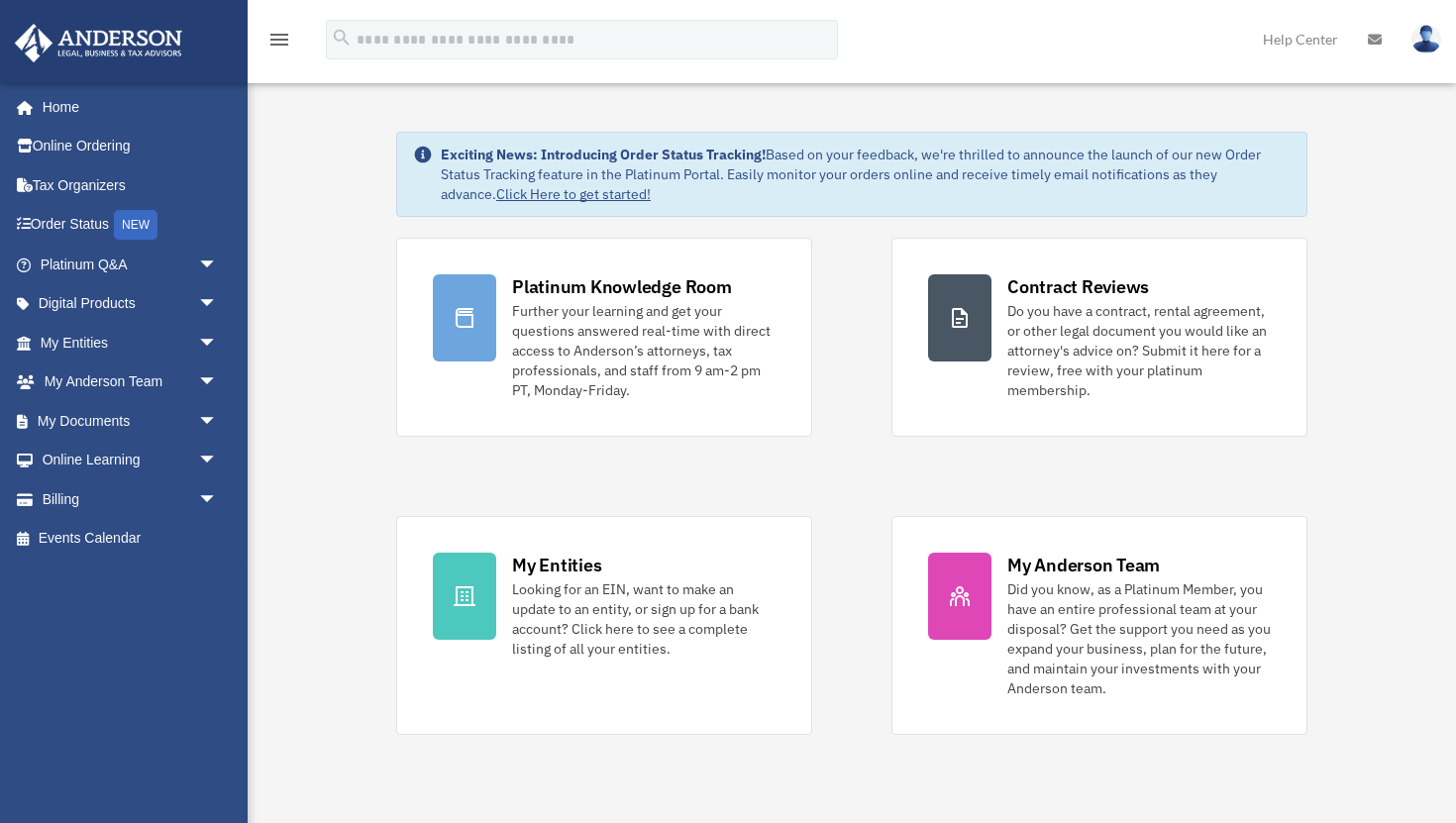 scroll, scrollTop: 0, scrollLeft: 0, axis: both 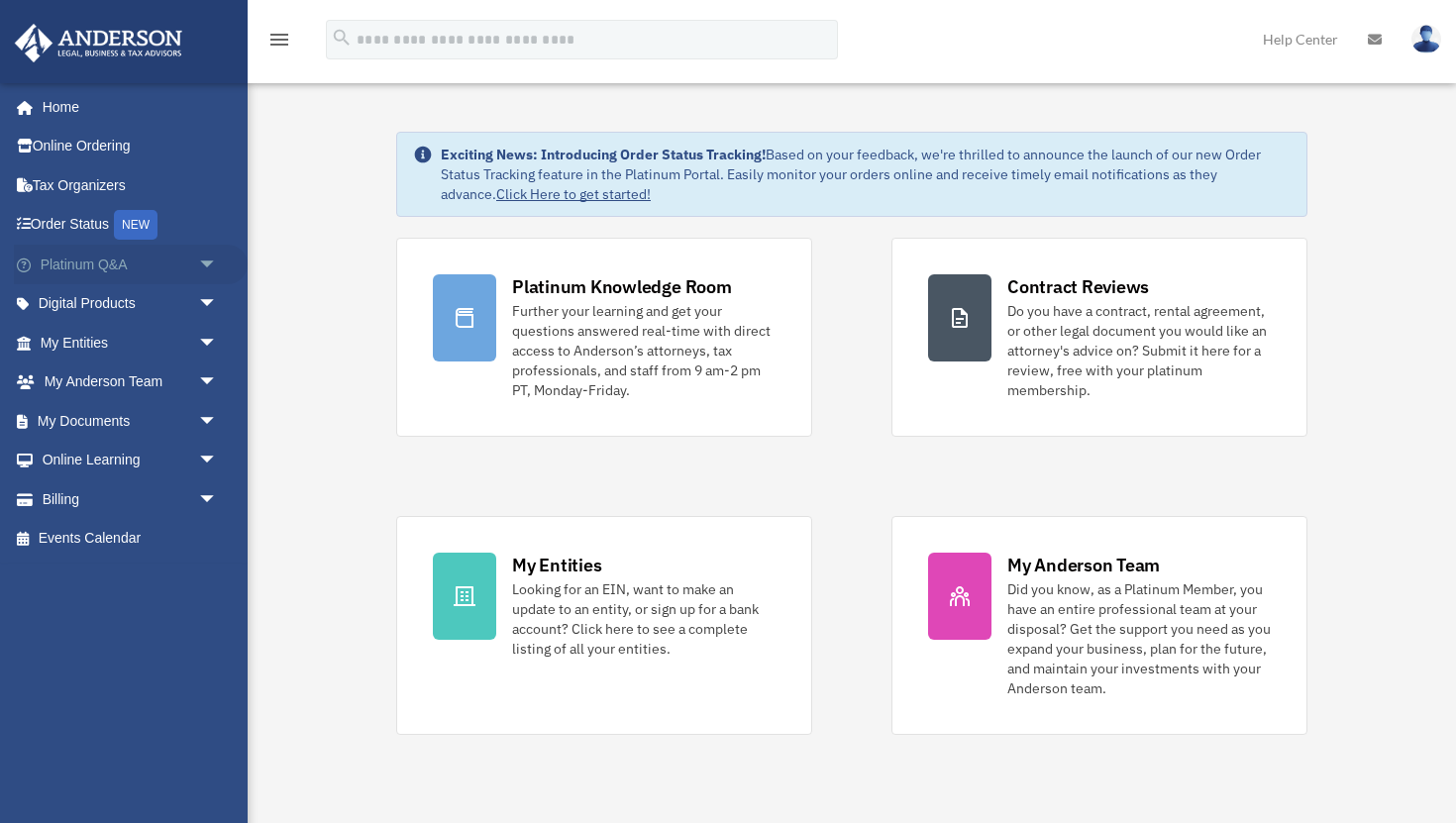 click on "arrow_drop_down" at bounding box center (218, 264) 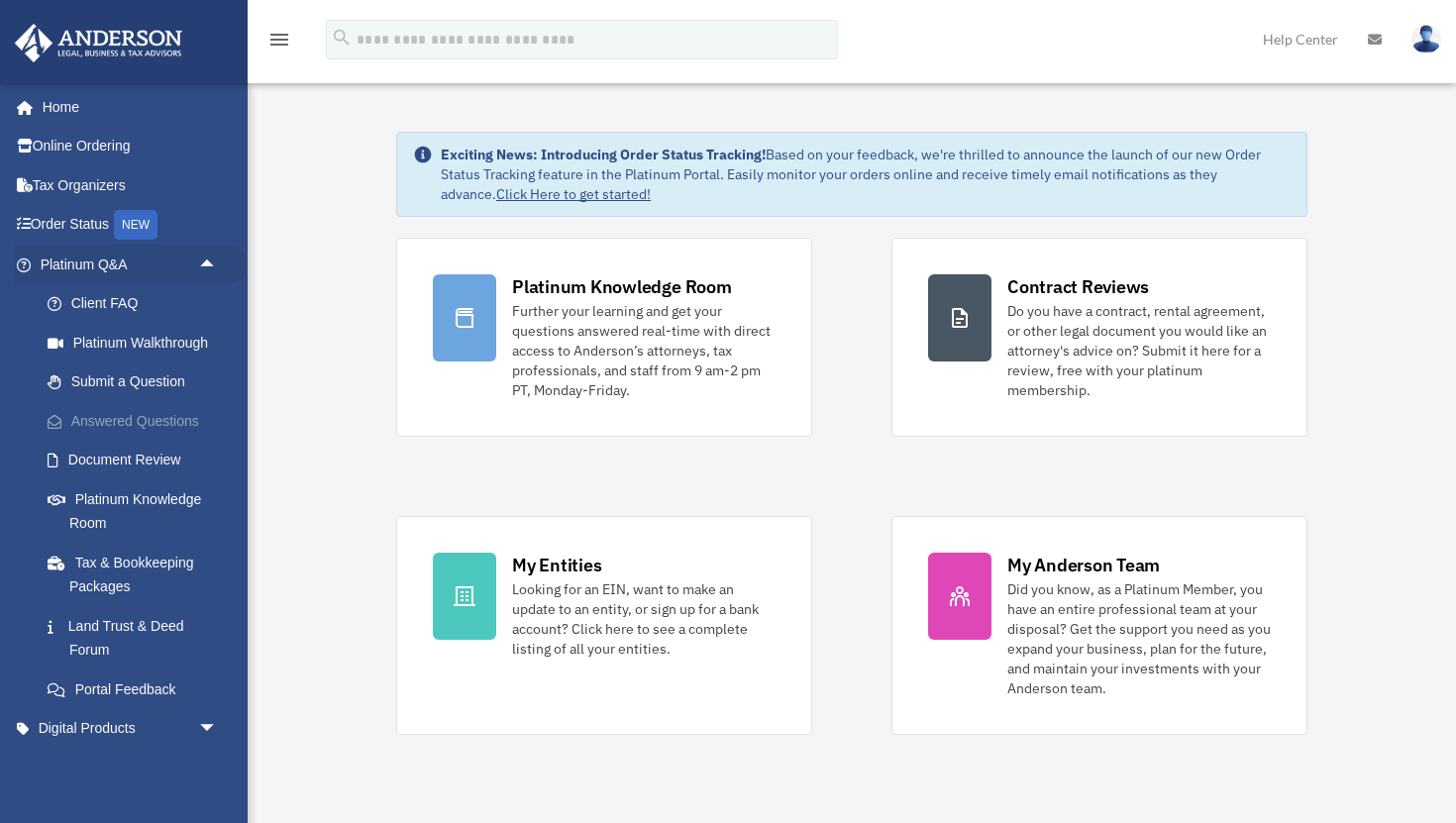 click on "Answered Questions" at bounding box center [138, 421] 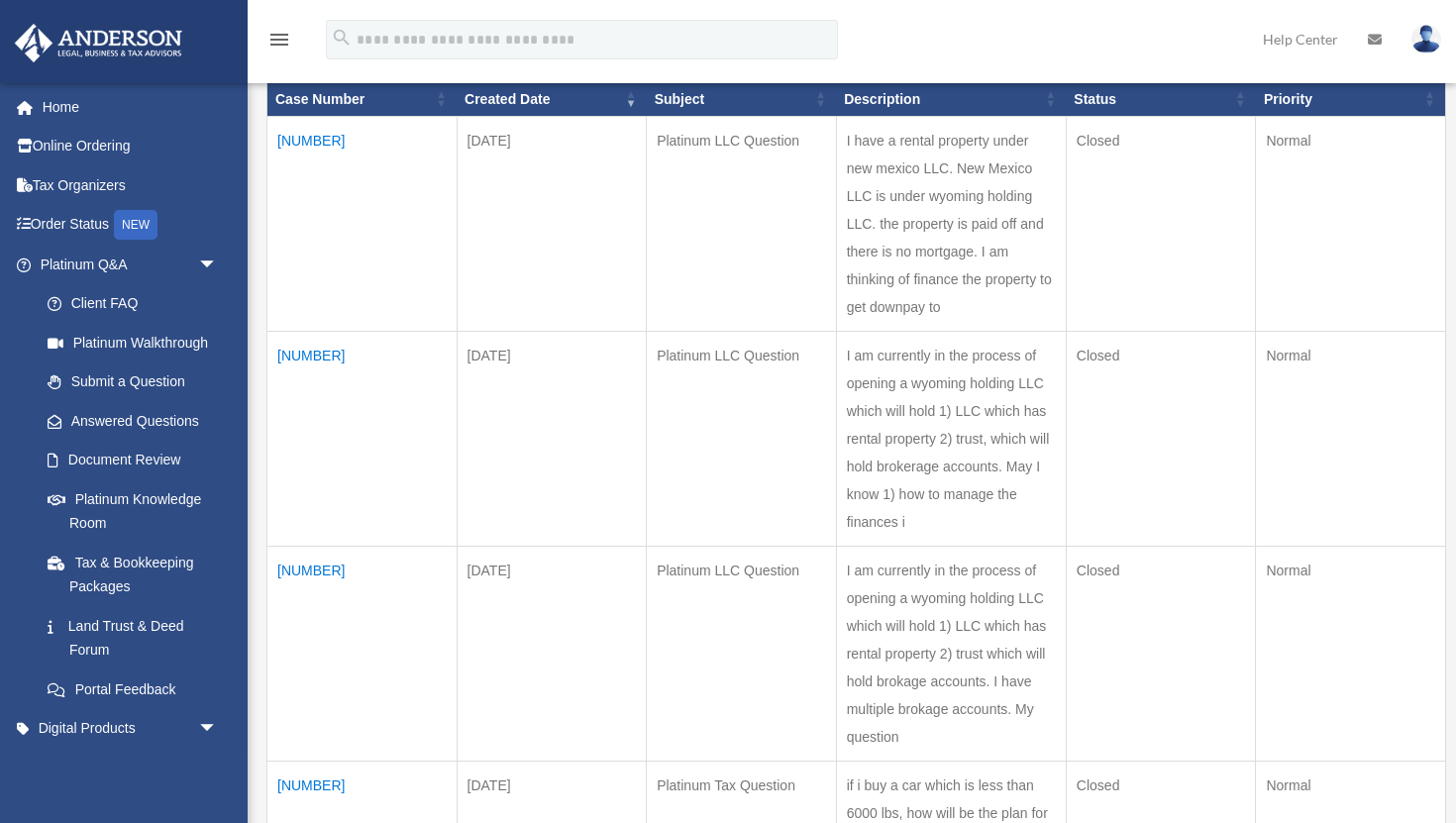 scroll, scrollTop: 246, scrollLeft: 0, axis: vertical 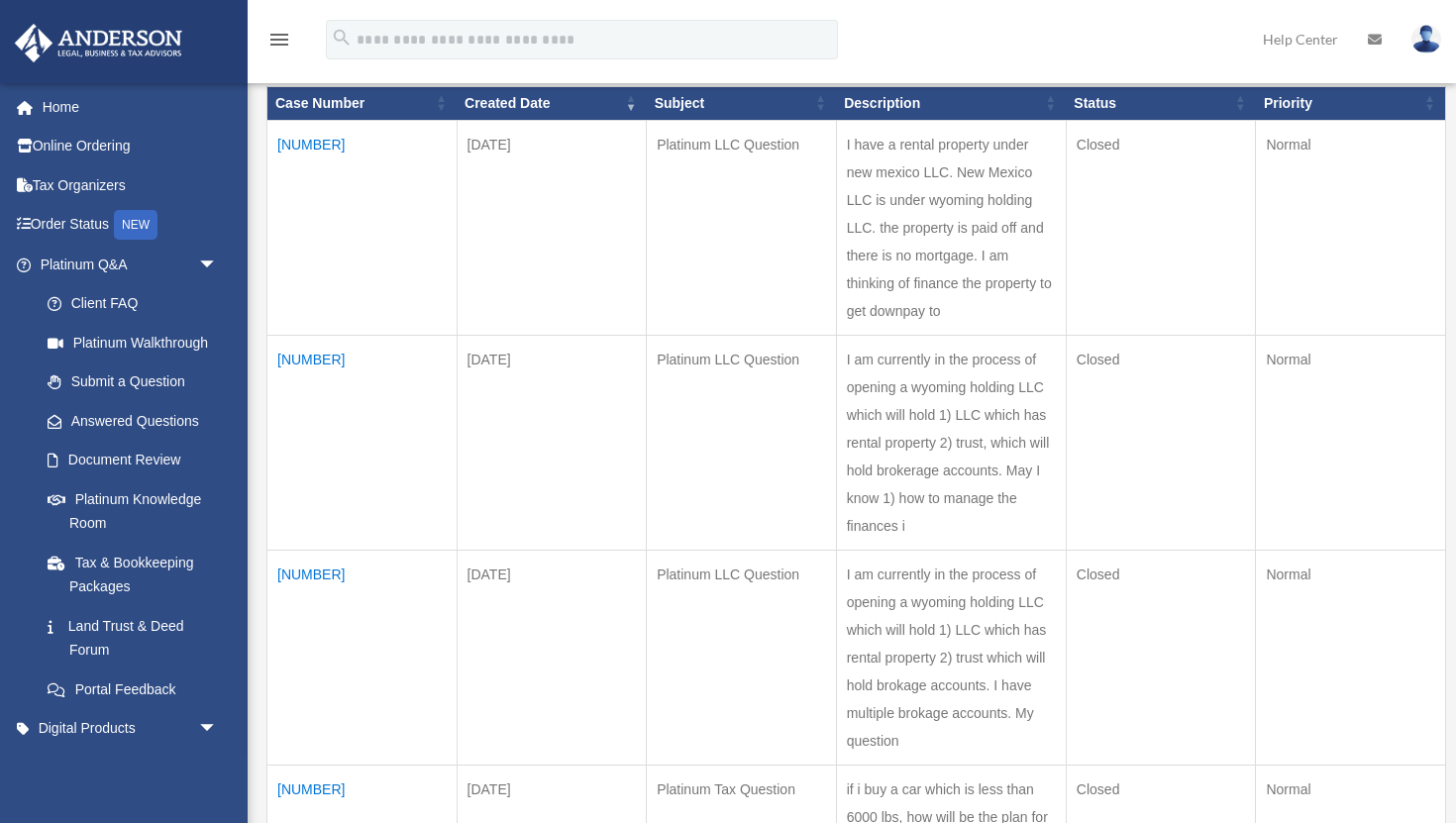 click at bounding box center (1426, 39) 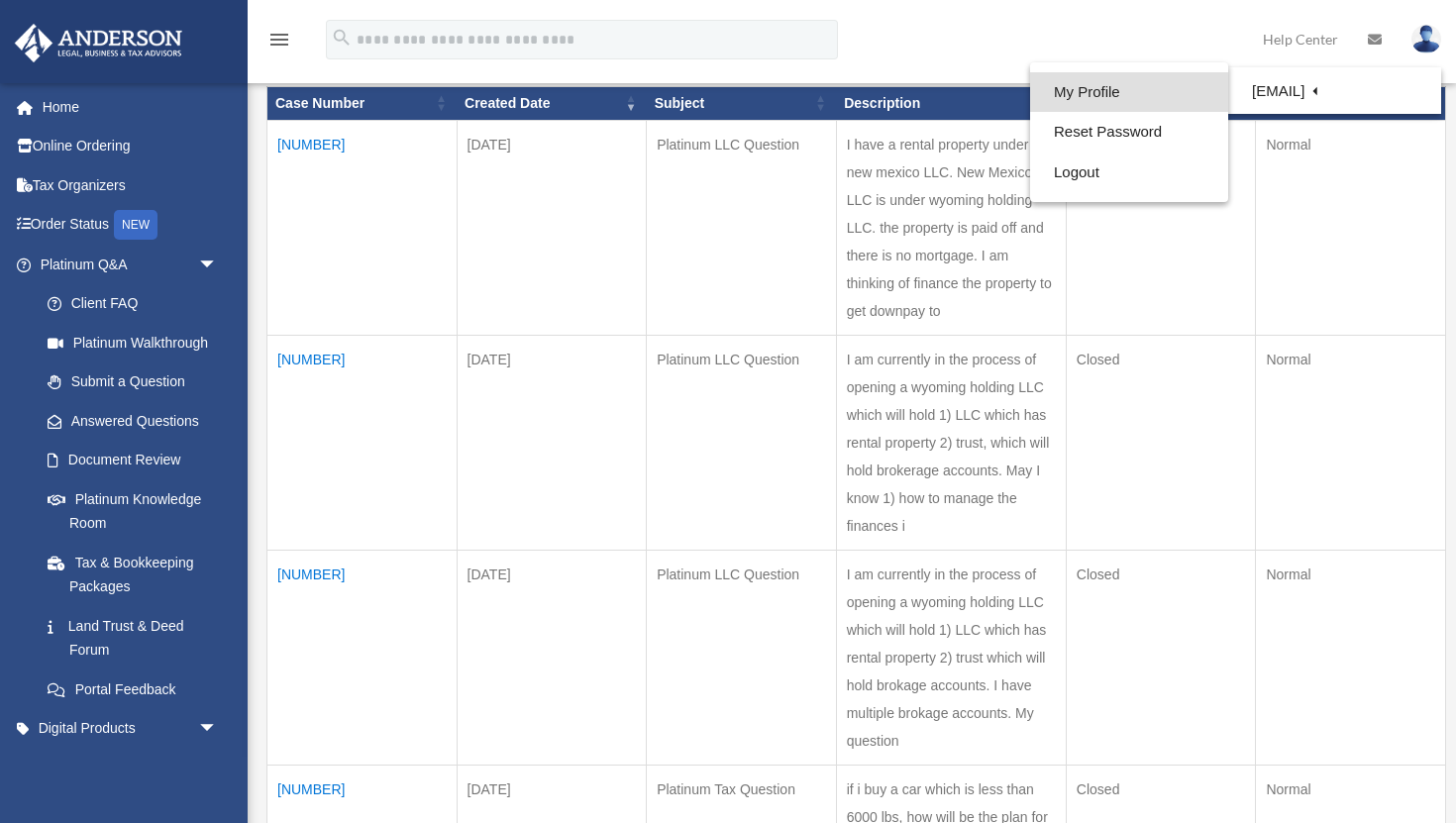 click on "My Profile" at bounding box center [1129, 92] 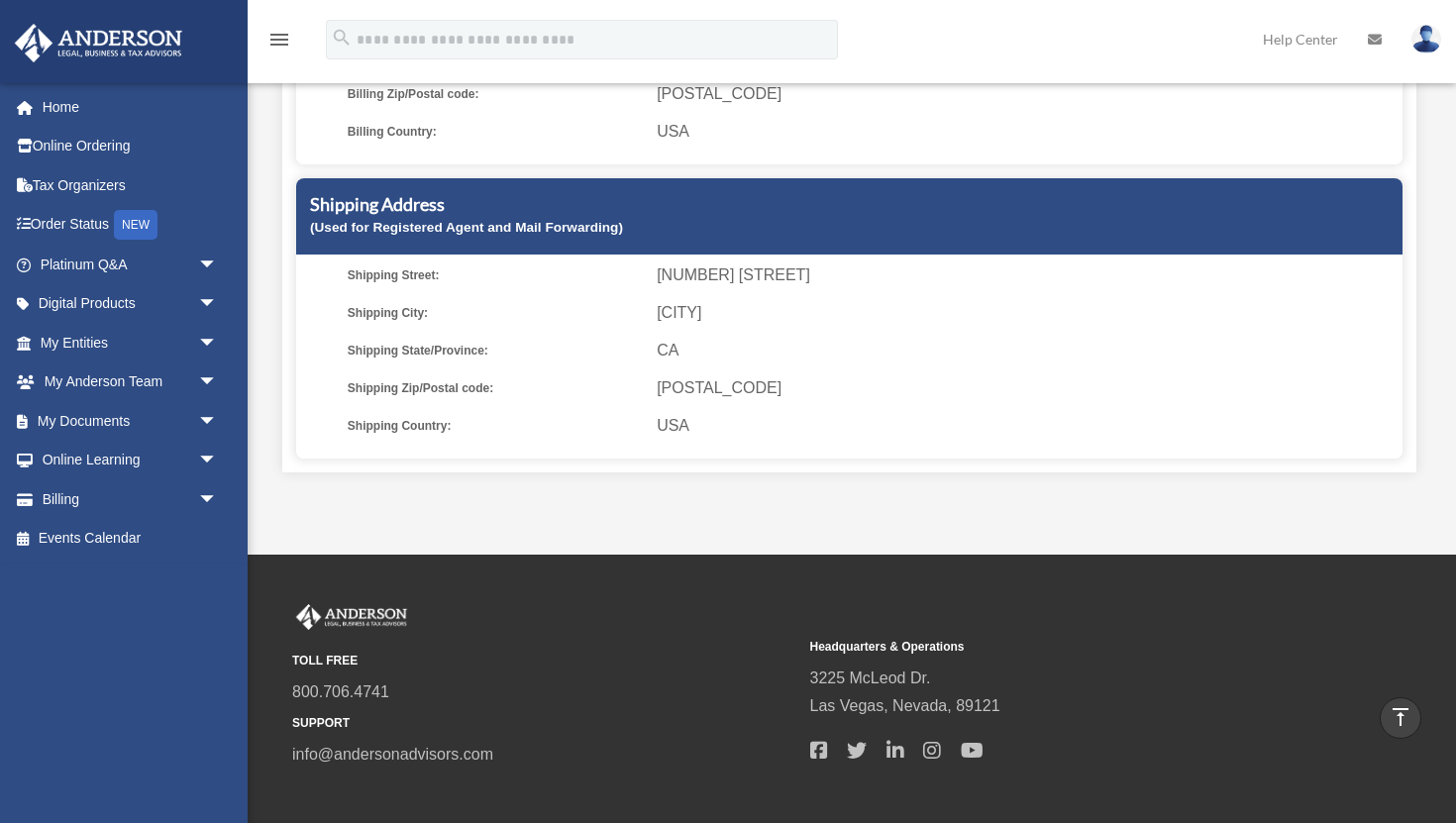 scroll, scrollTop: 601, scrollLeft: 0, axis: vertical 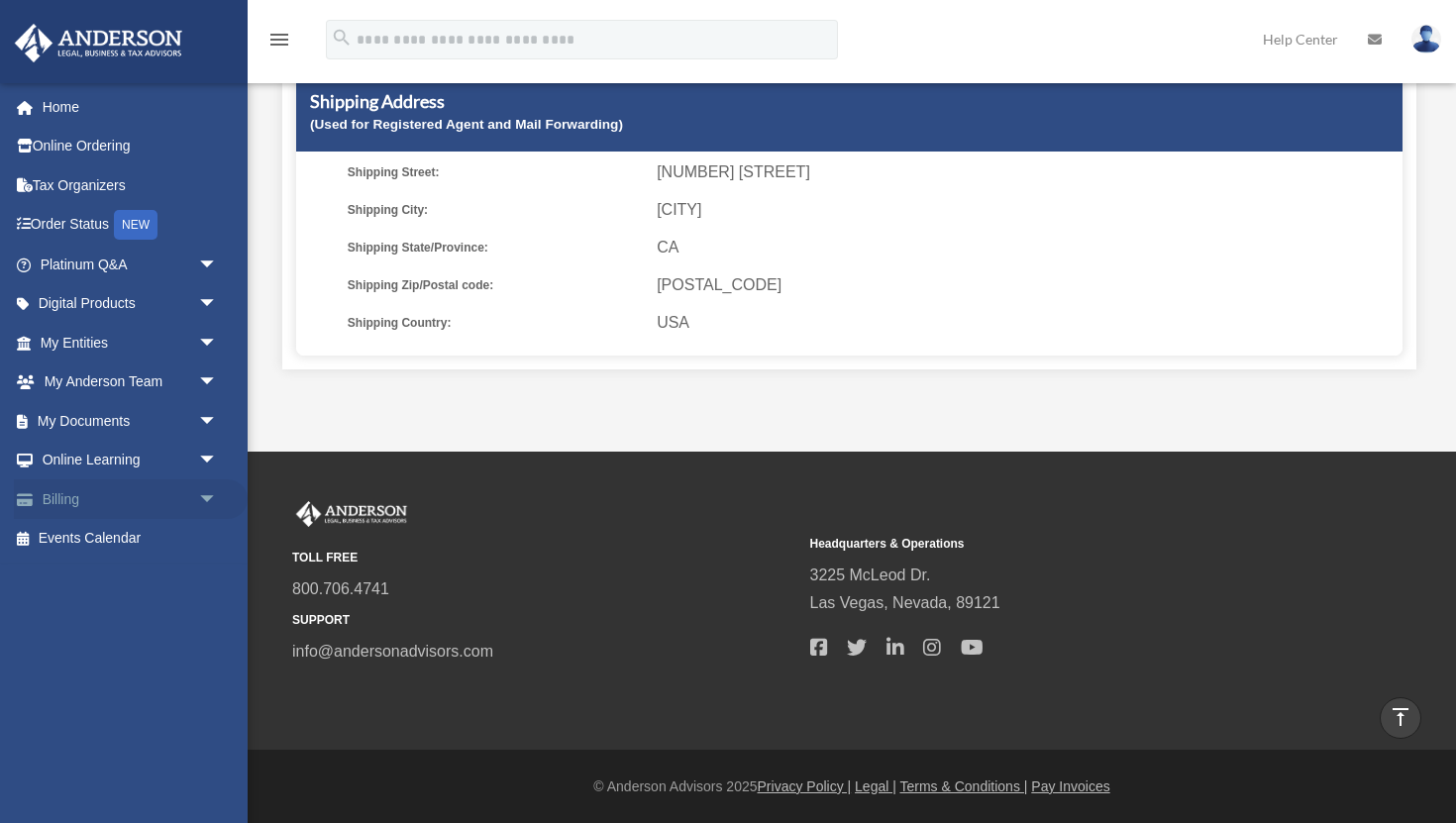click on "arrow_drop_down" at bounding box center (218, 499) 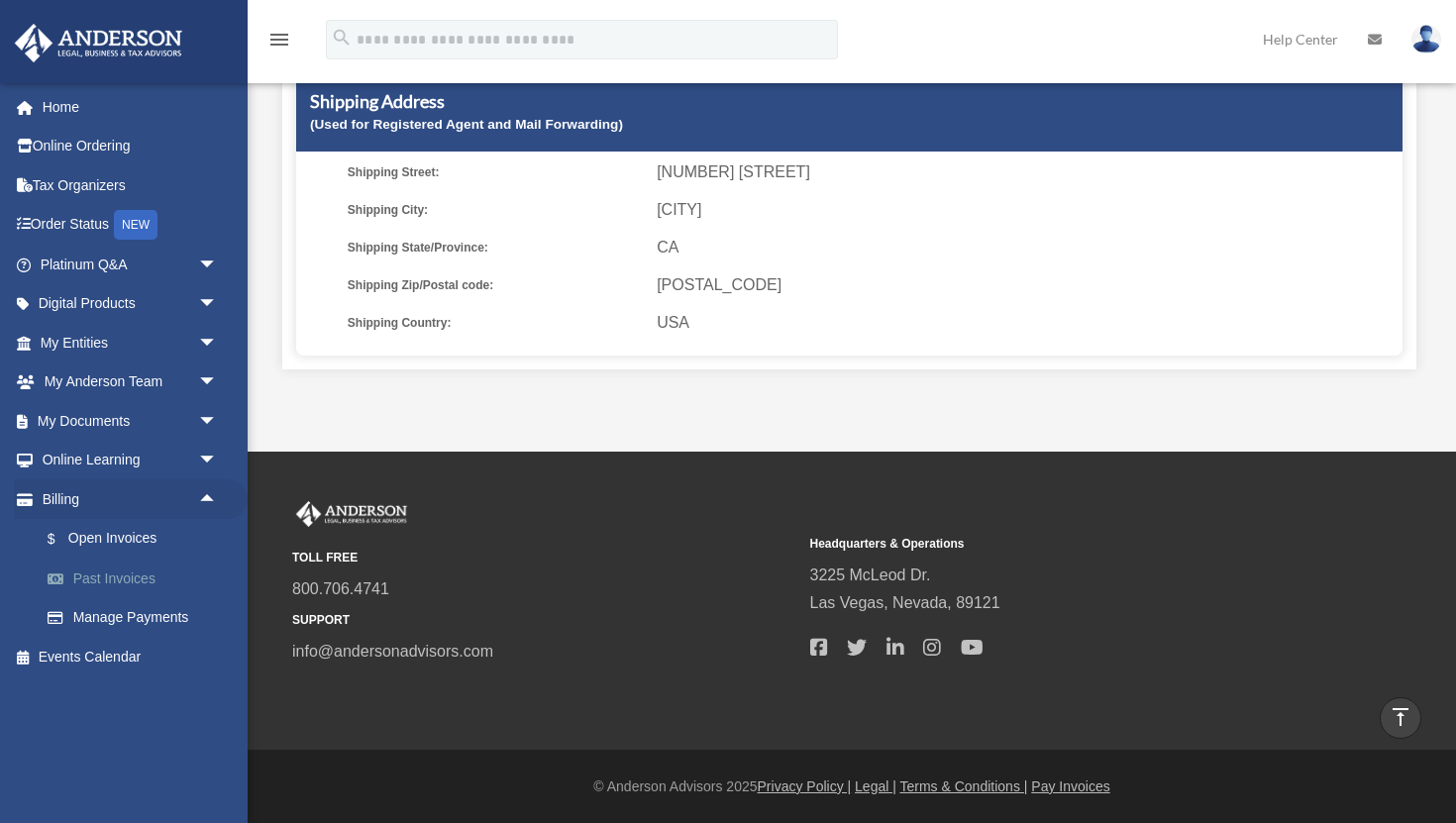 click on "Past Invoices" at bounding box center [138, 578] 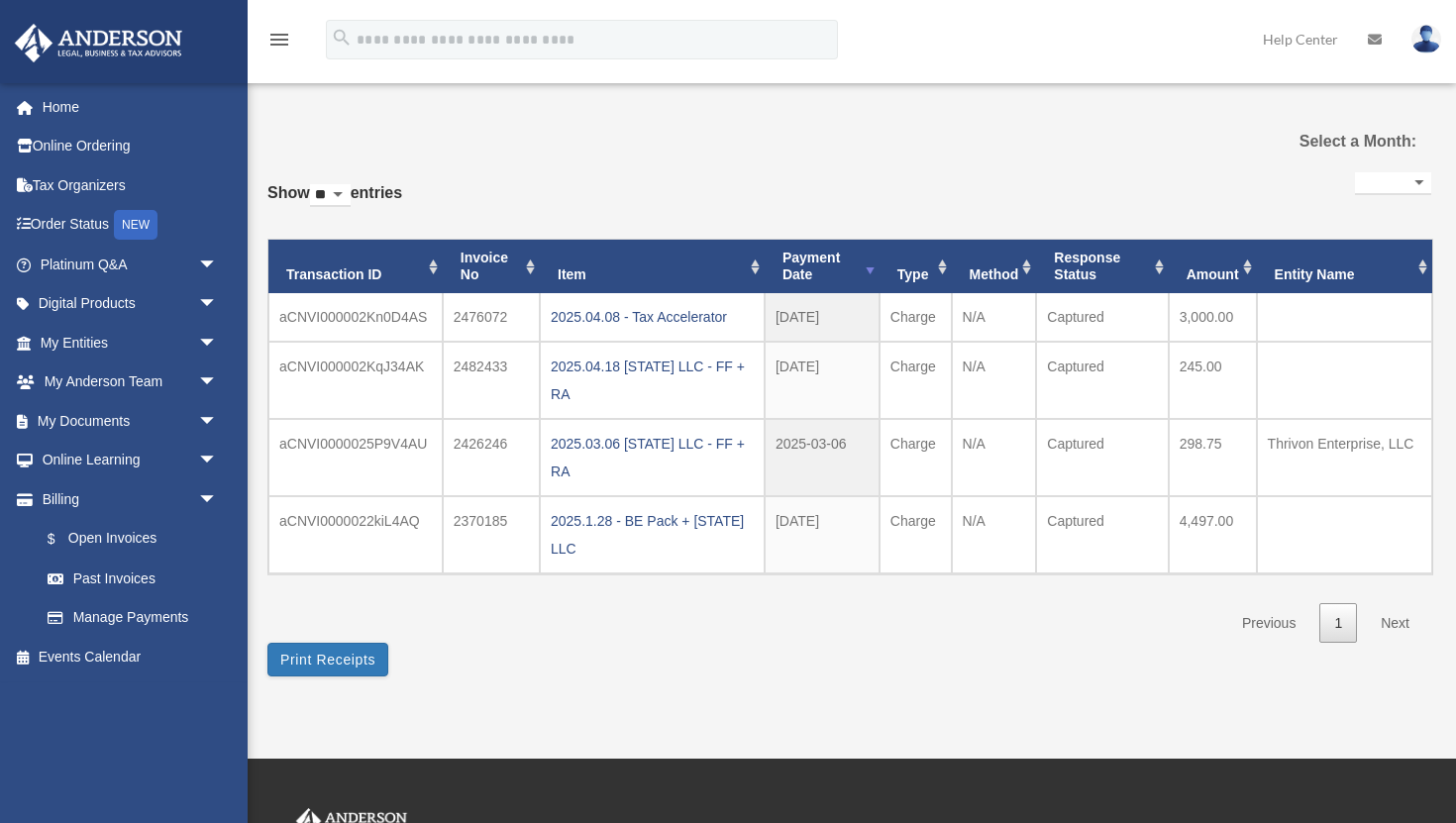 select 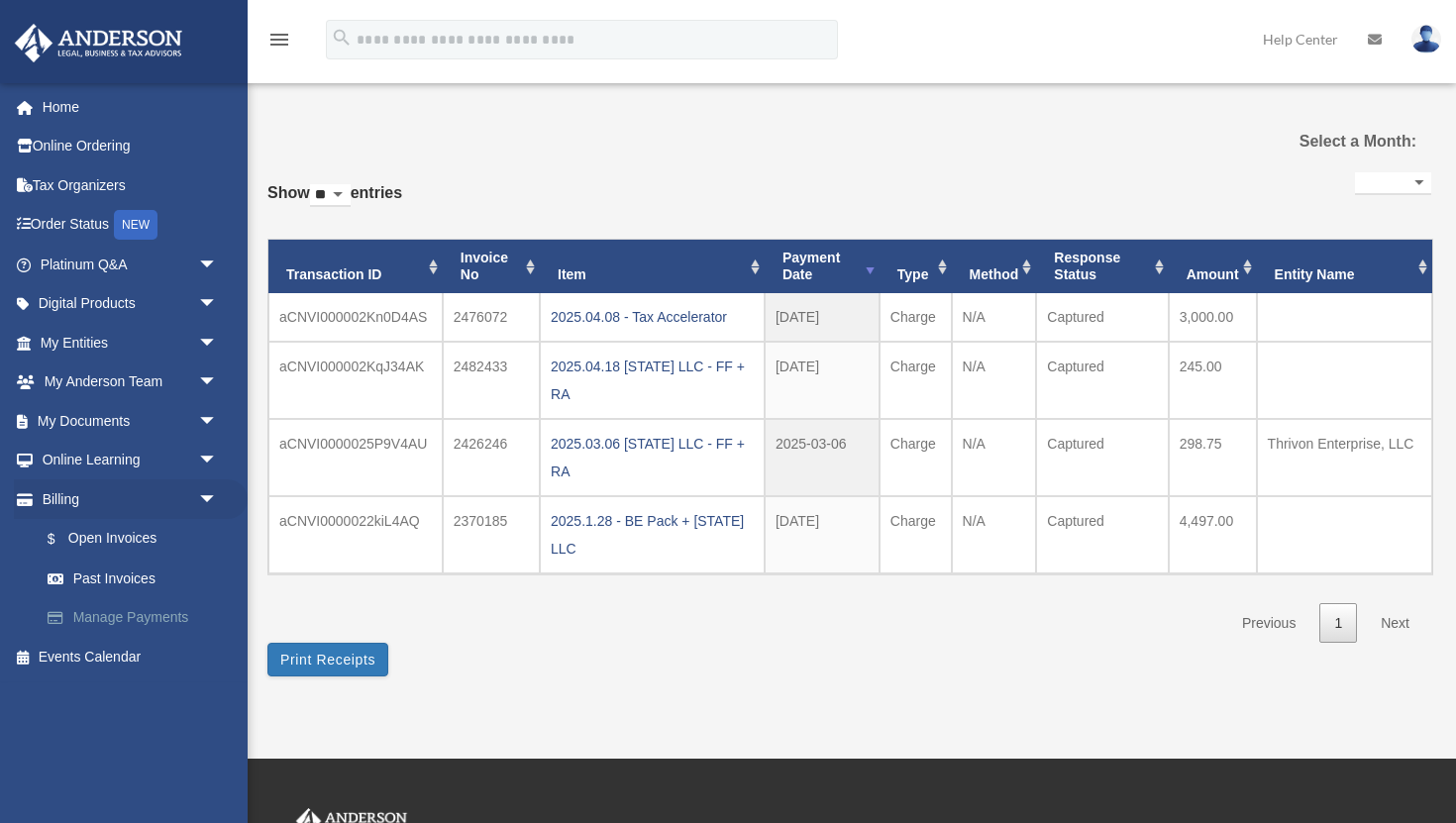 click on "Manage Payments" at bounding box center [138, 618] 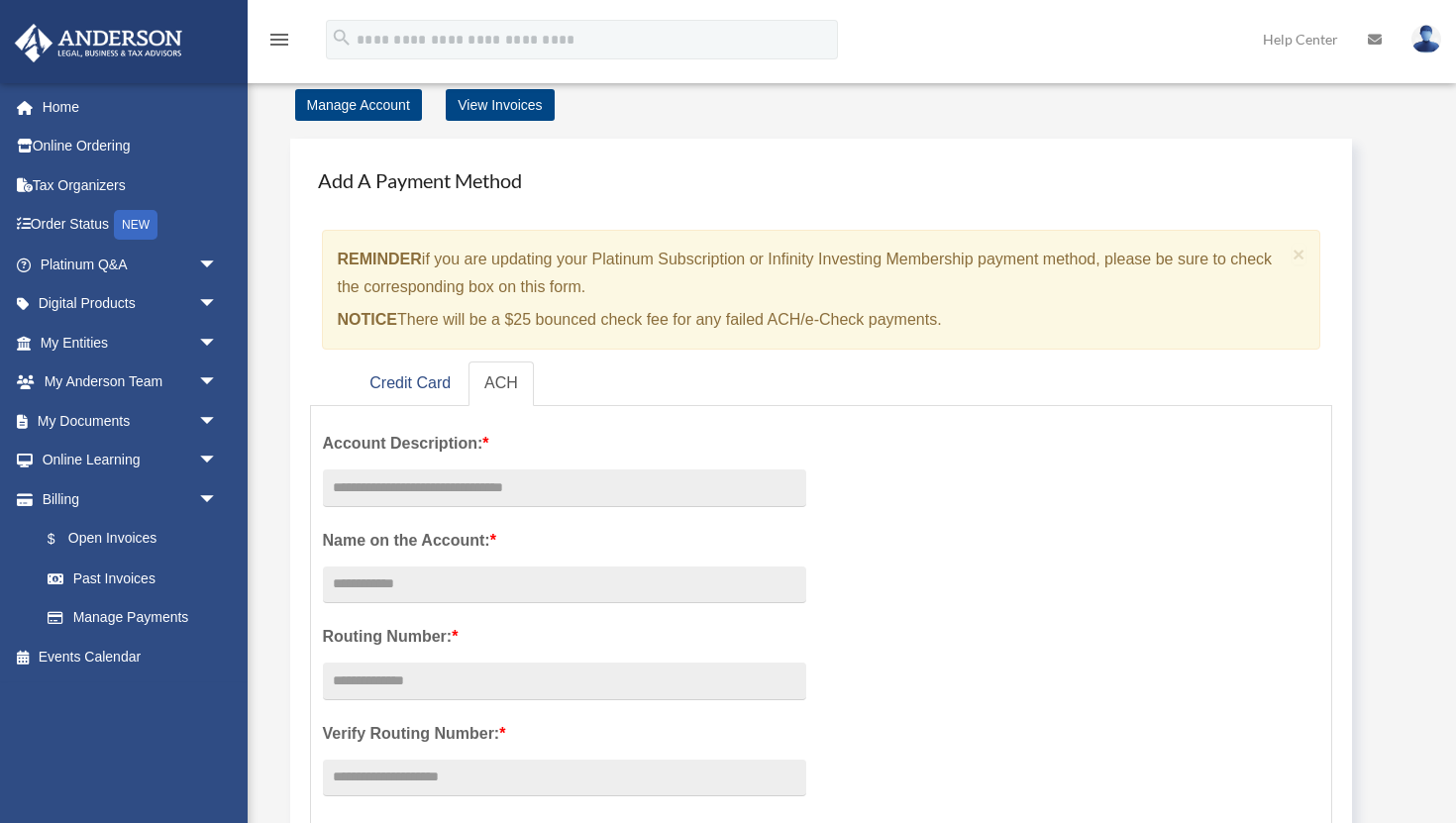 scroll, scrollTop: 27, scrollLeft: 0, axis: vertical 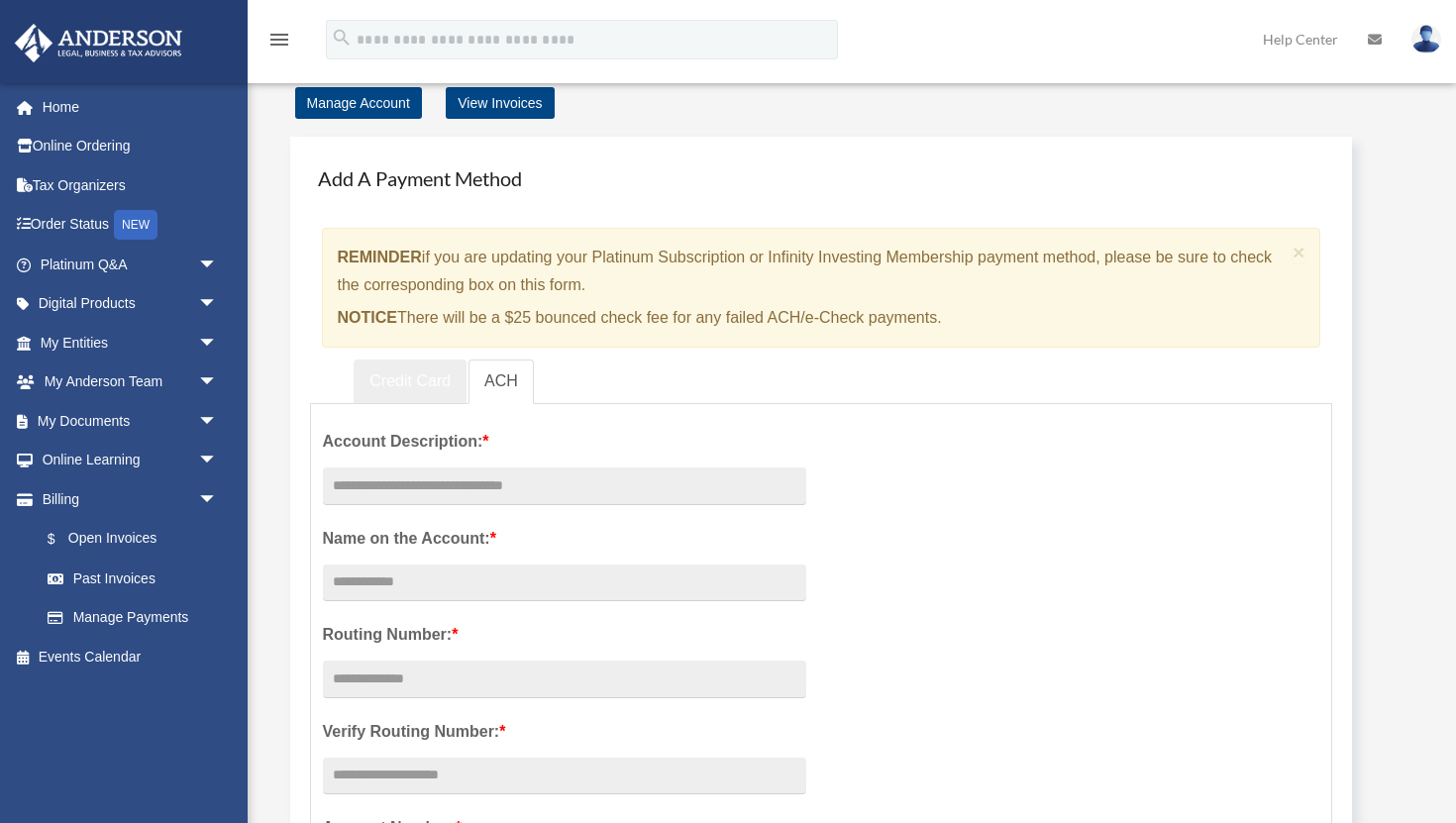 click on "Credit Card" at bounding box center [410, 381] 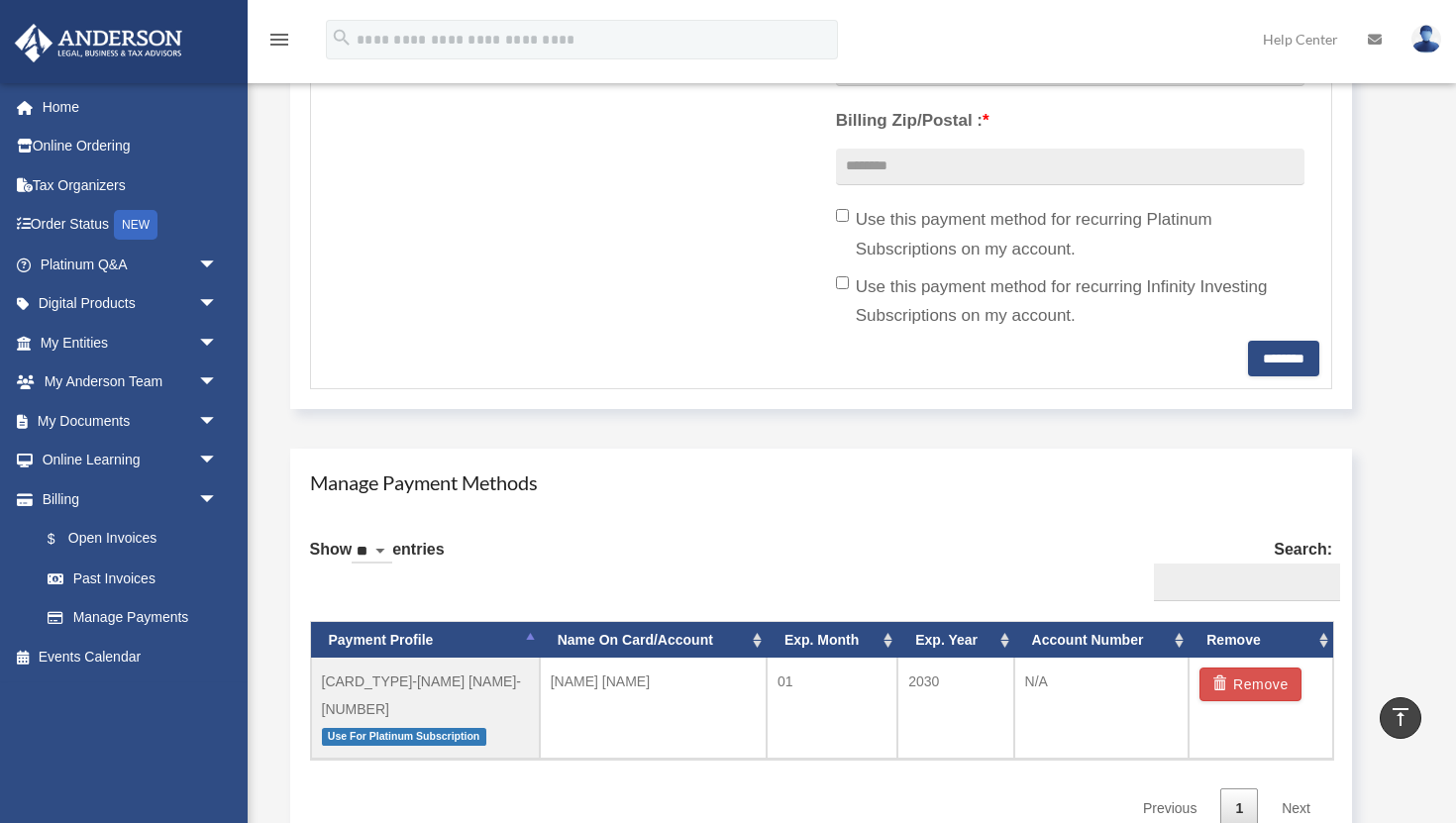 scroll, scrollTop: 830, scrollLeft: 0, axis: vertical 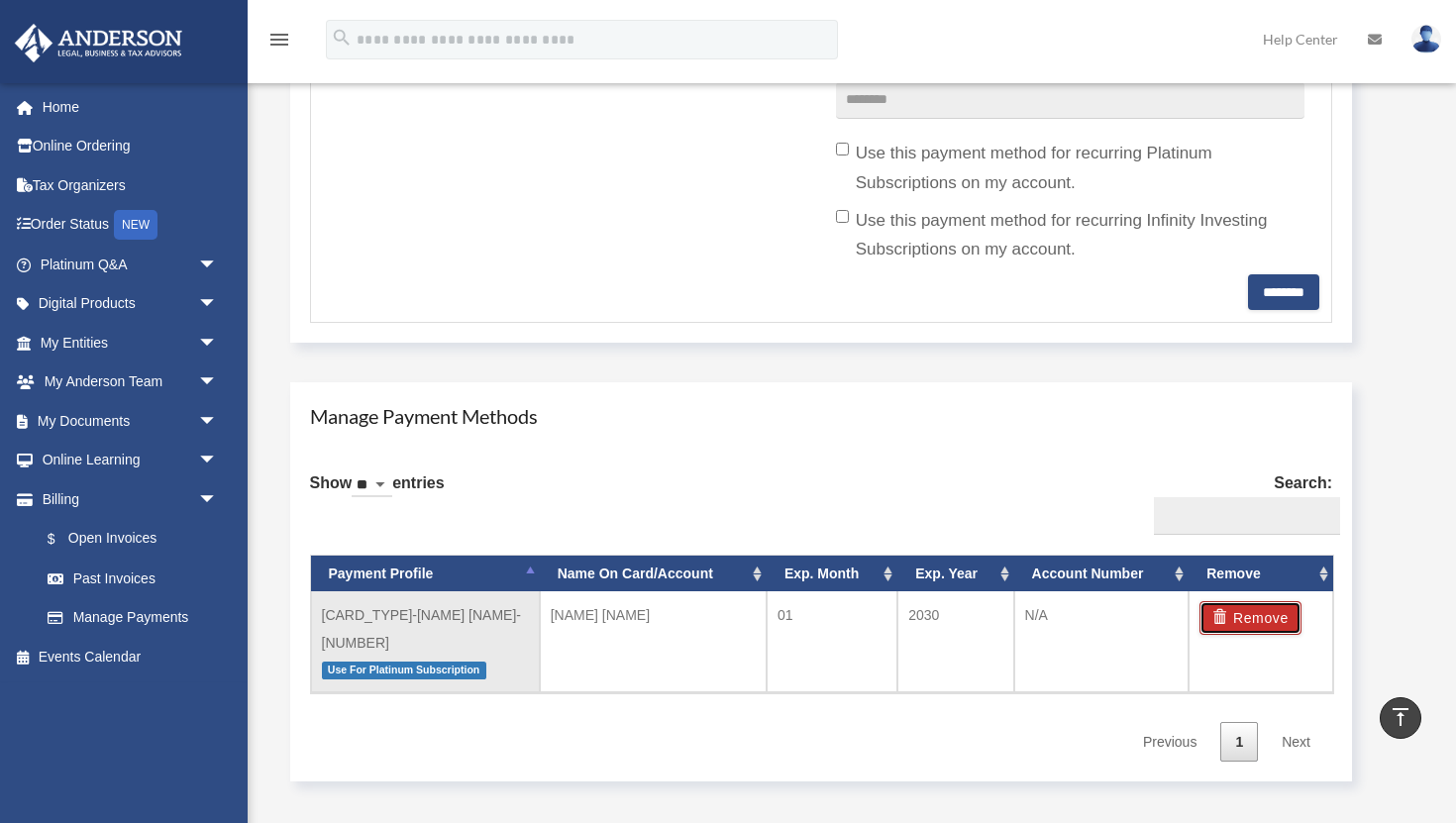 click on "Remove" at bounding box center (1250, 618) 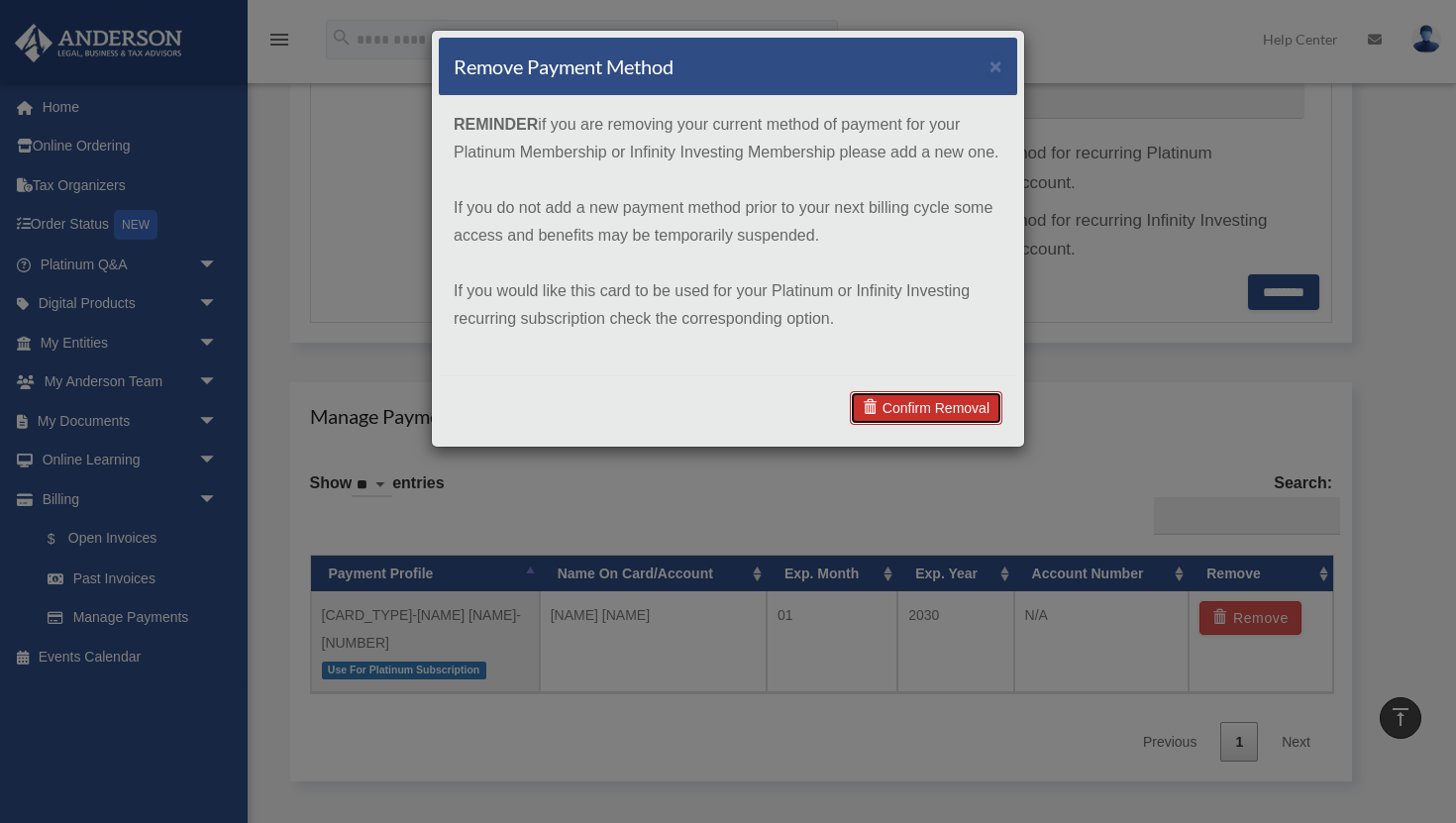 click on "Confirm Removal" at bounding box center [926, 408] 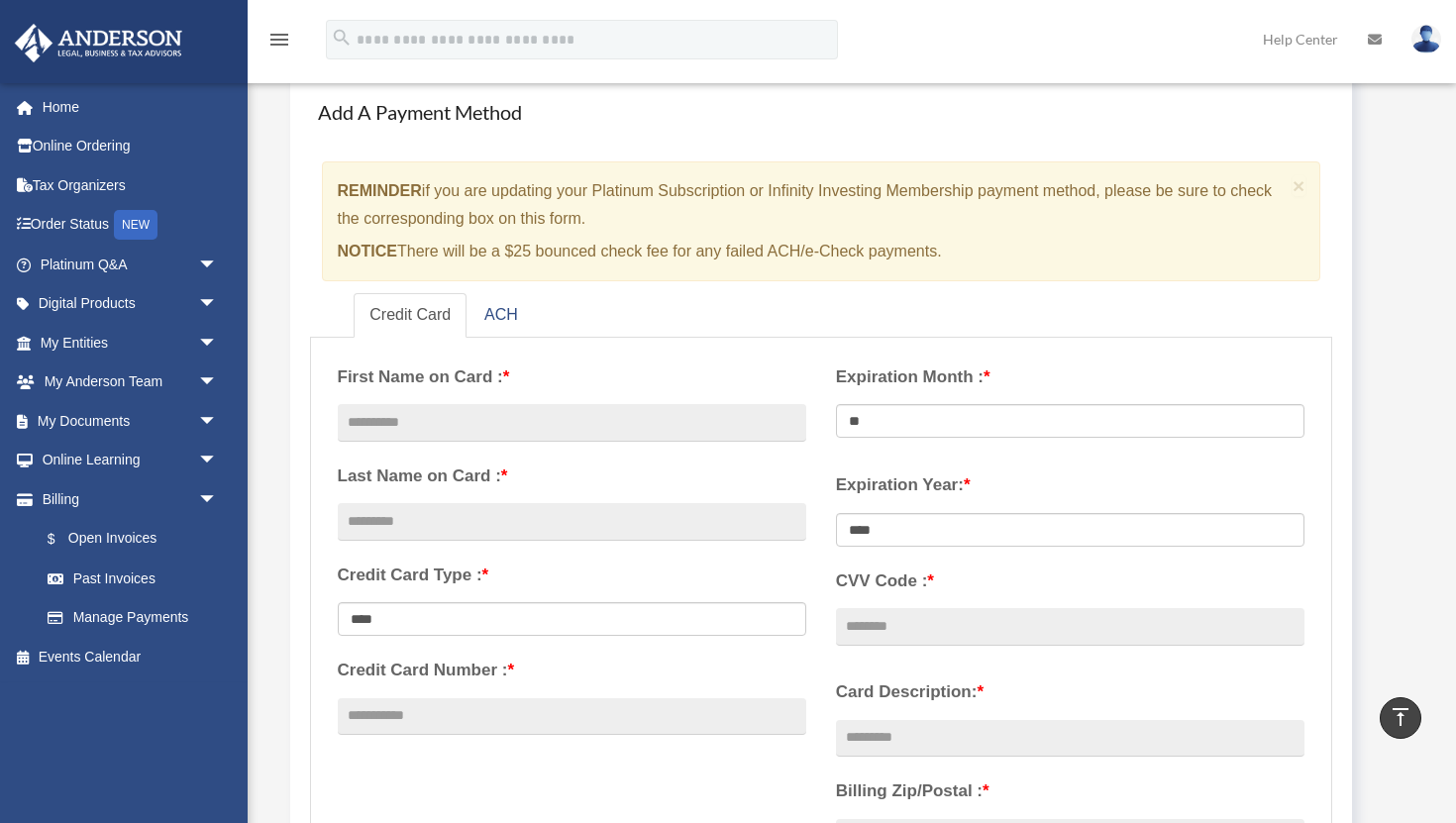 scroll, scrollTop: 0, scrollLeft: 0, axis: both 